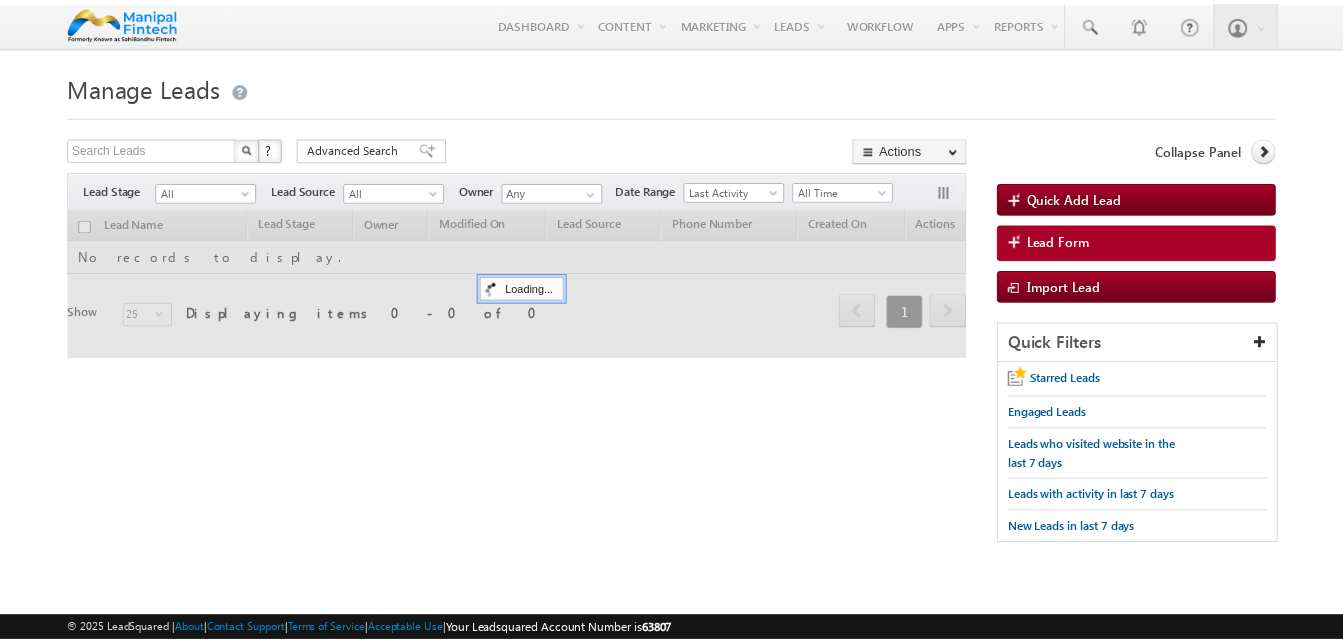 scroll, scrollTop: 0, scrollLeft: 0, axis: both 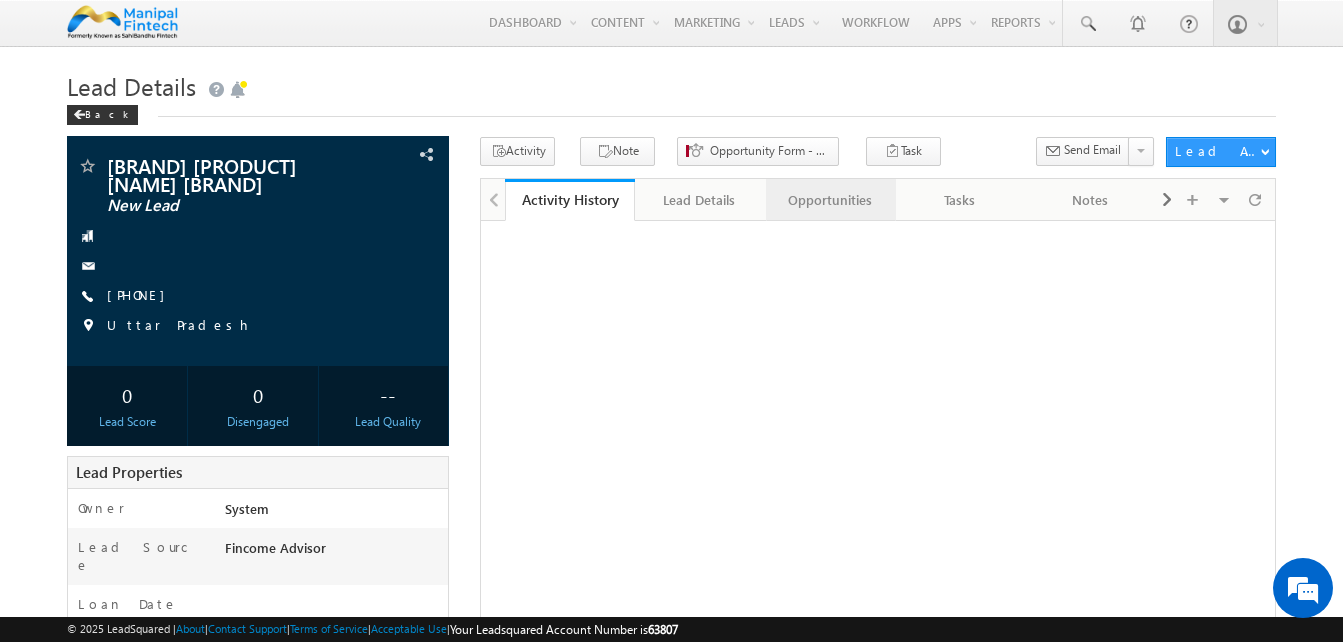 click on "Opportunities" at bounding box center (830, 200) 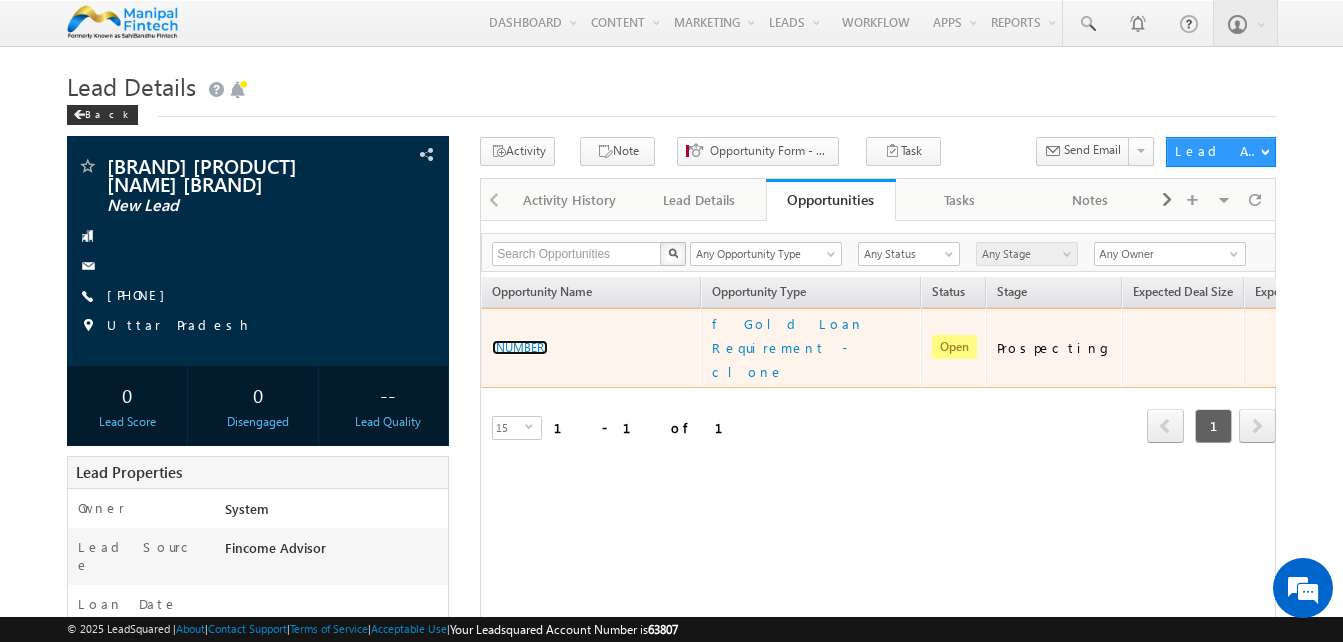 scroll, scrollTop: 0, scrollLeft: 0, axis: both 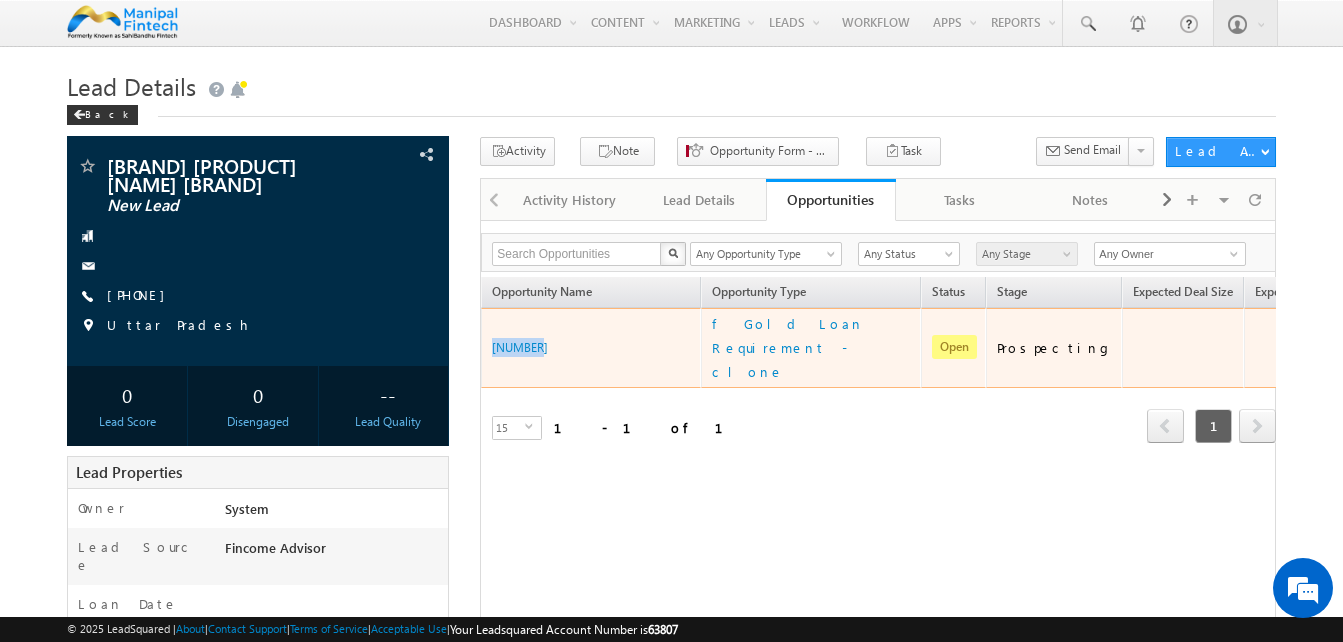 drag, startPoint x: 548, startPoint y: 327, endPoint x: 486, endPoint y: 332, distance: 62.201286 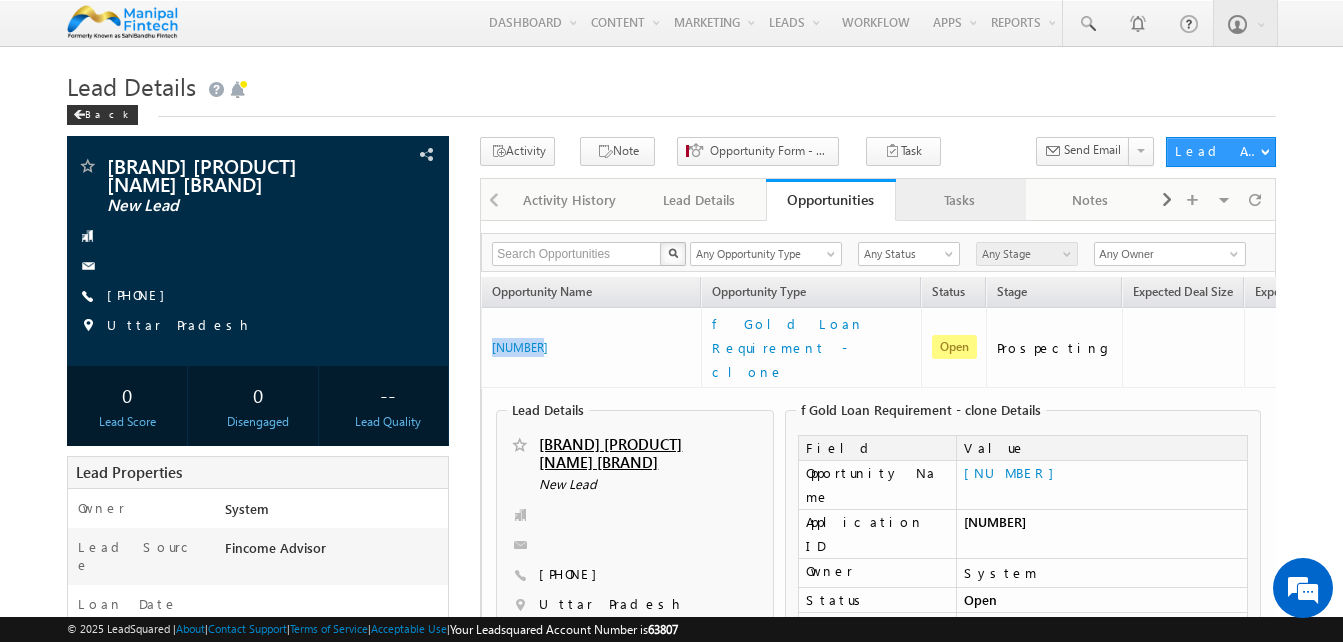 click on "Tasks" at bounding box center (960, 200) 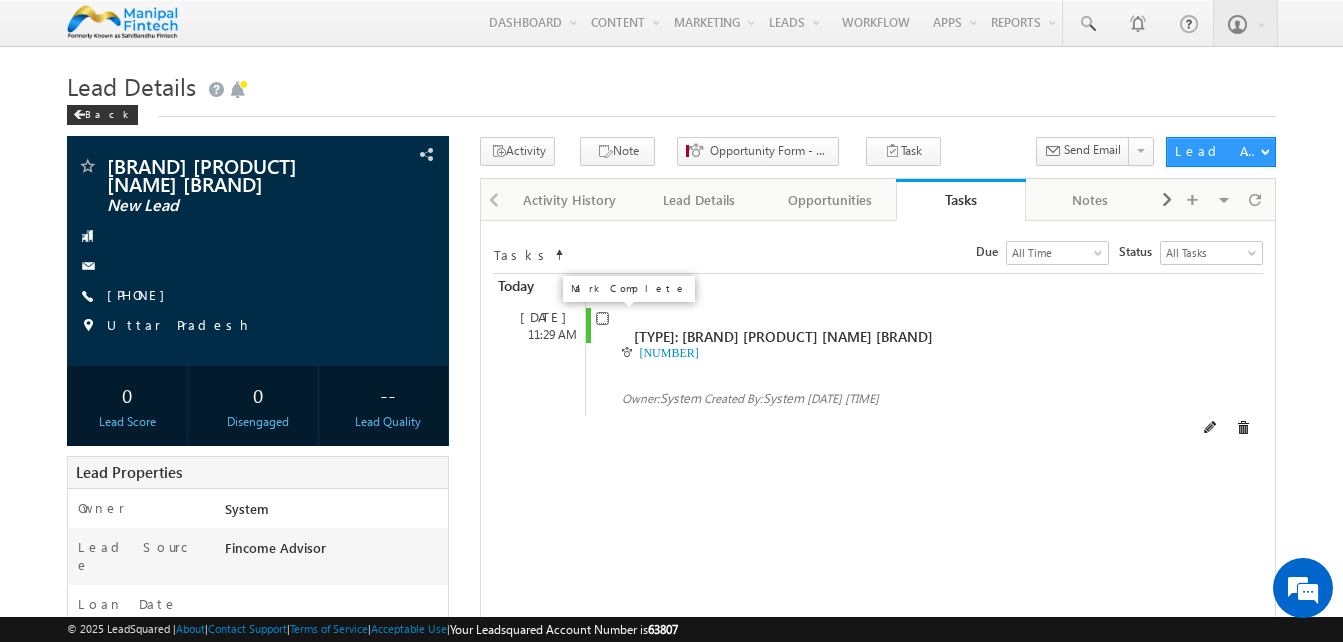 click at bounding box center (602, 318) 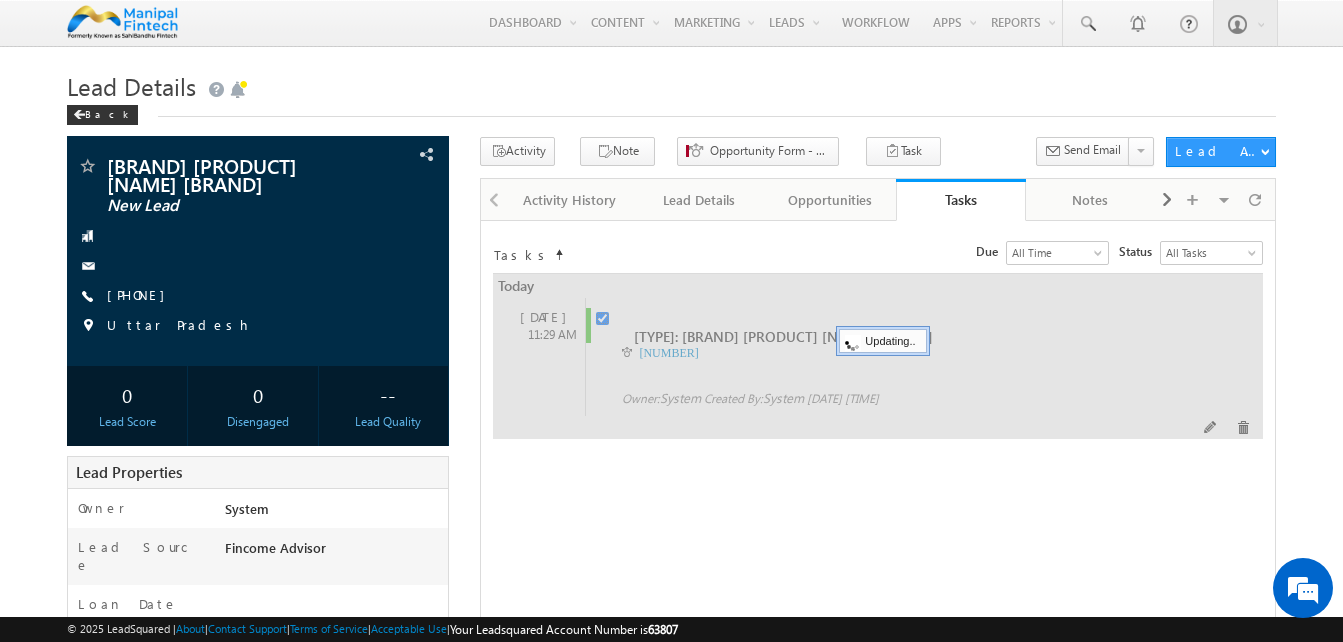 checkbox on "false" 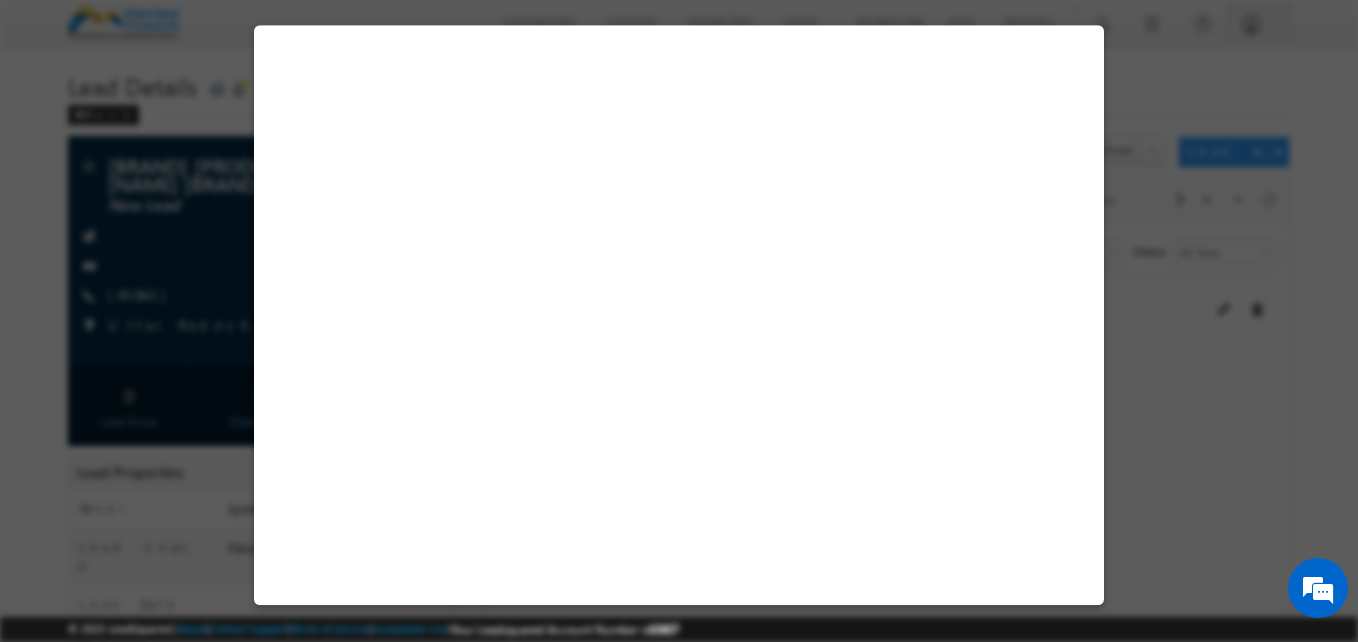select on "Fincome Advisor" 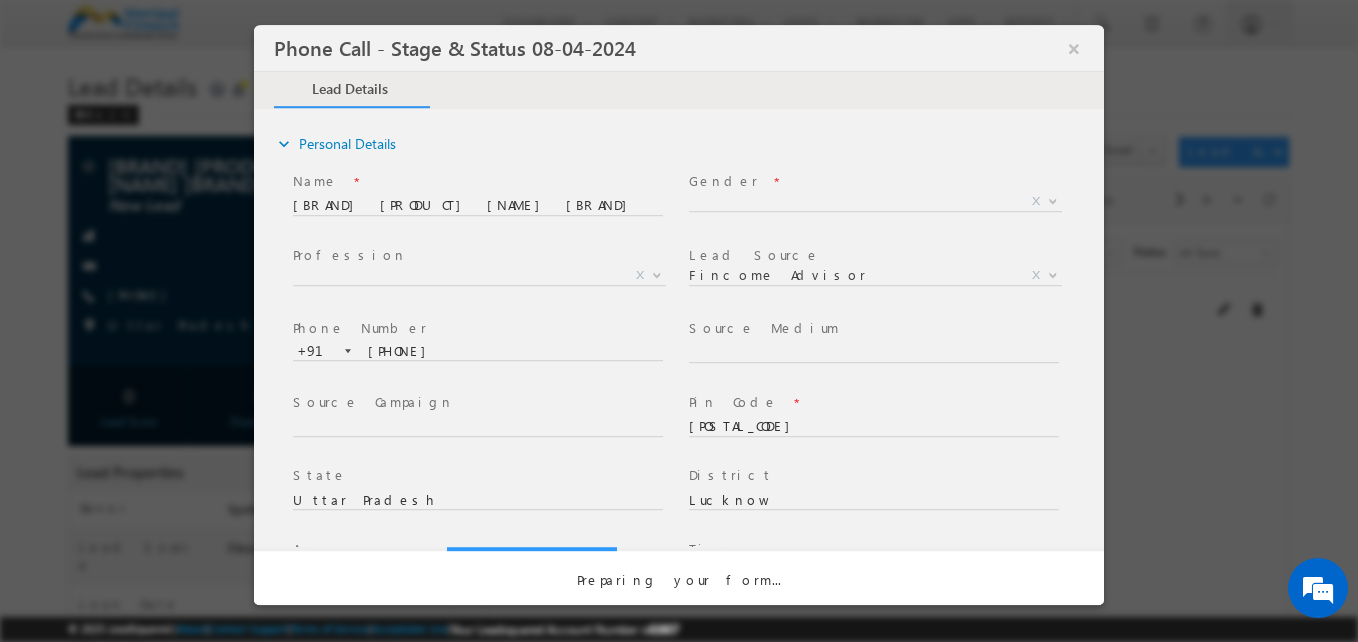 scroll, scrollTop: 0, scrollLeft: 0, axis: both 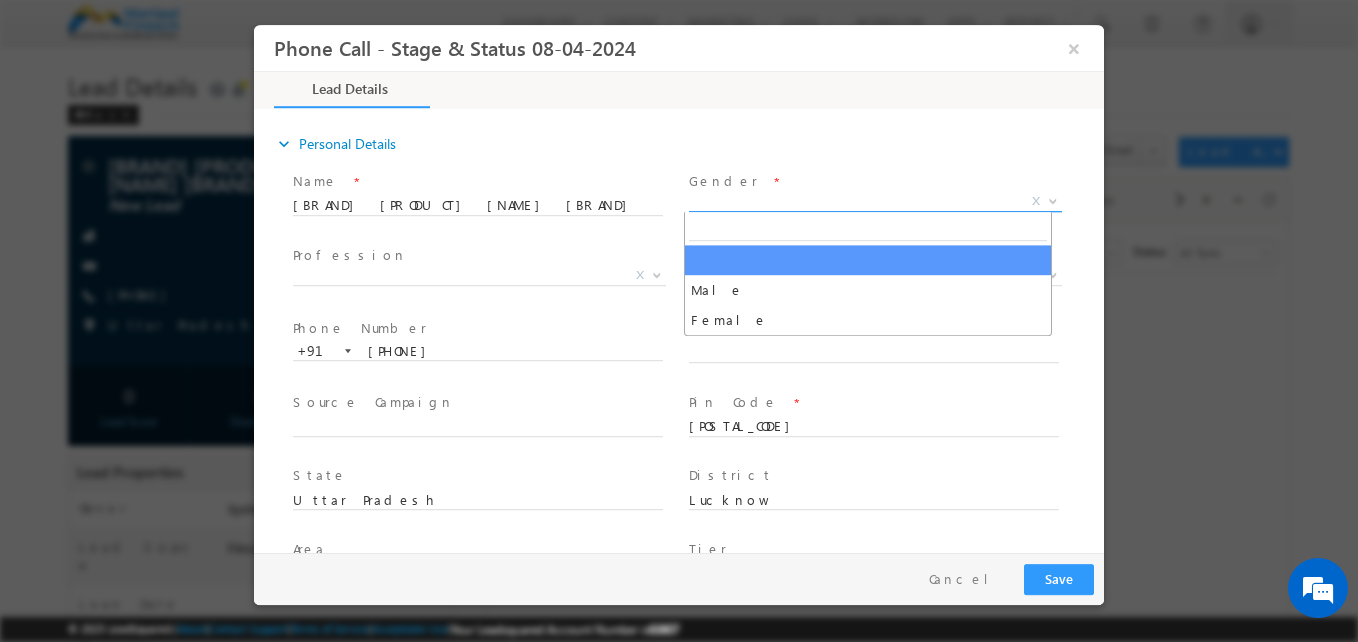 click on "X" at bounding box center (875, 202) 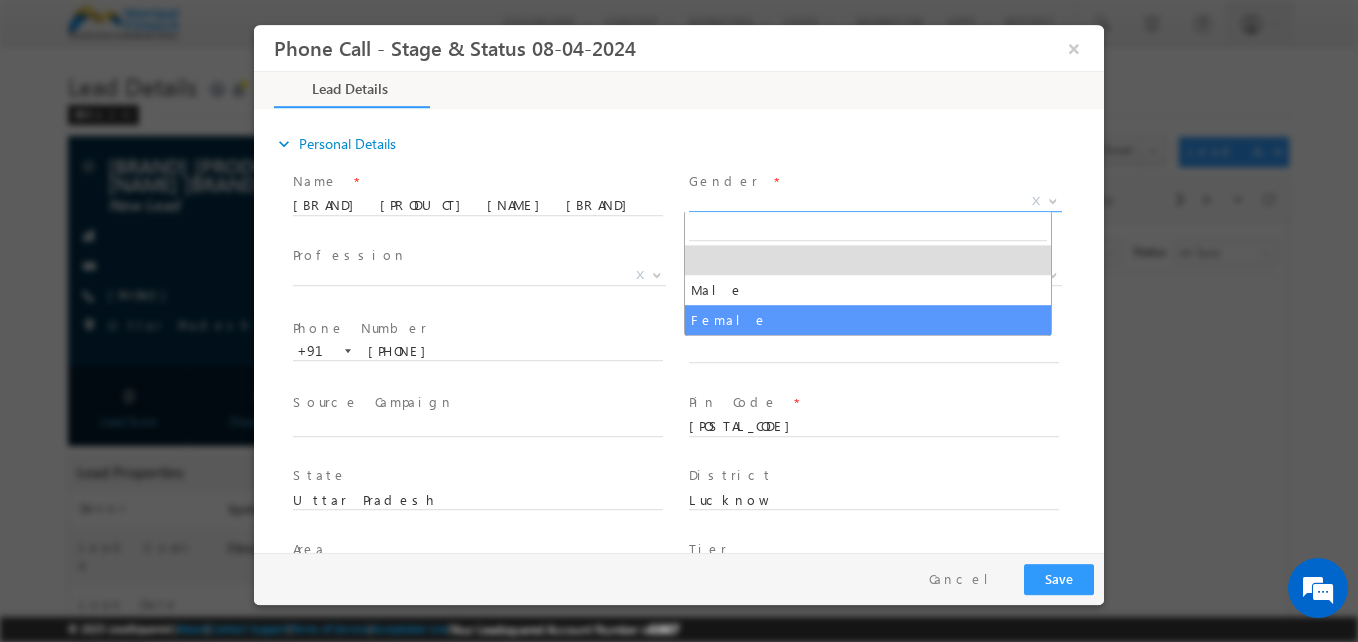 type on "07/23/25 11:28 AM" 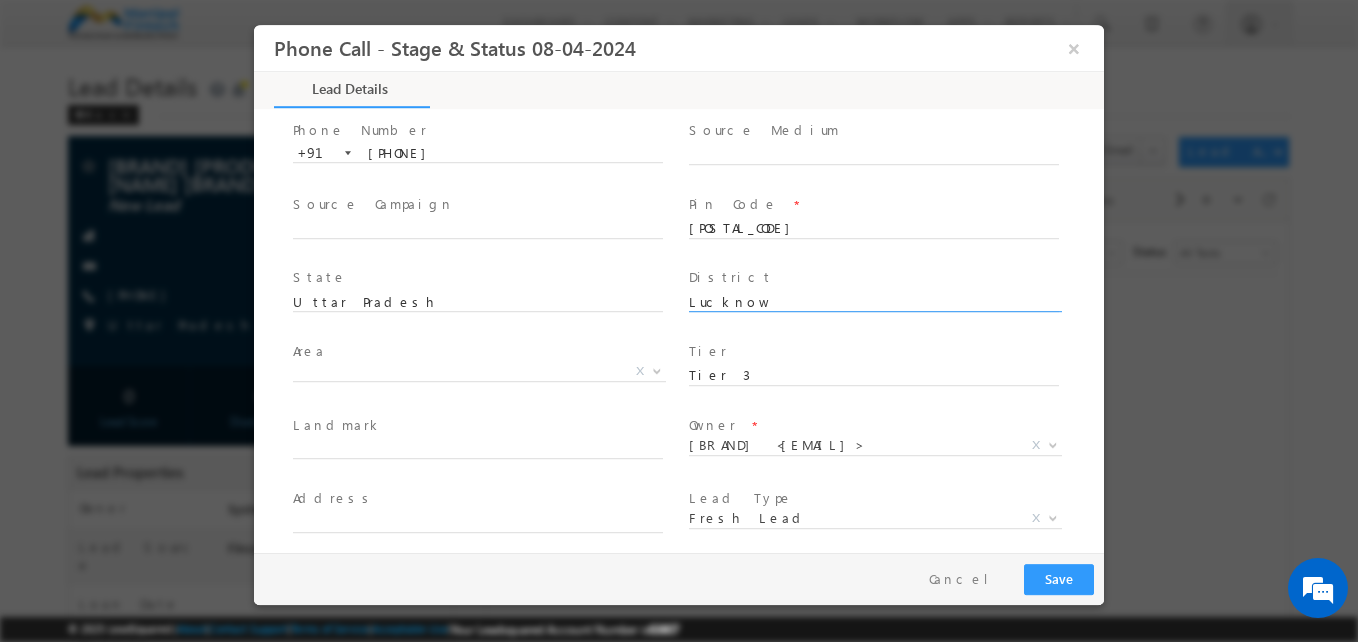scroll, scrollTop: 213, scrollLeft: 0, axis: vertical 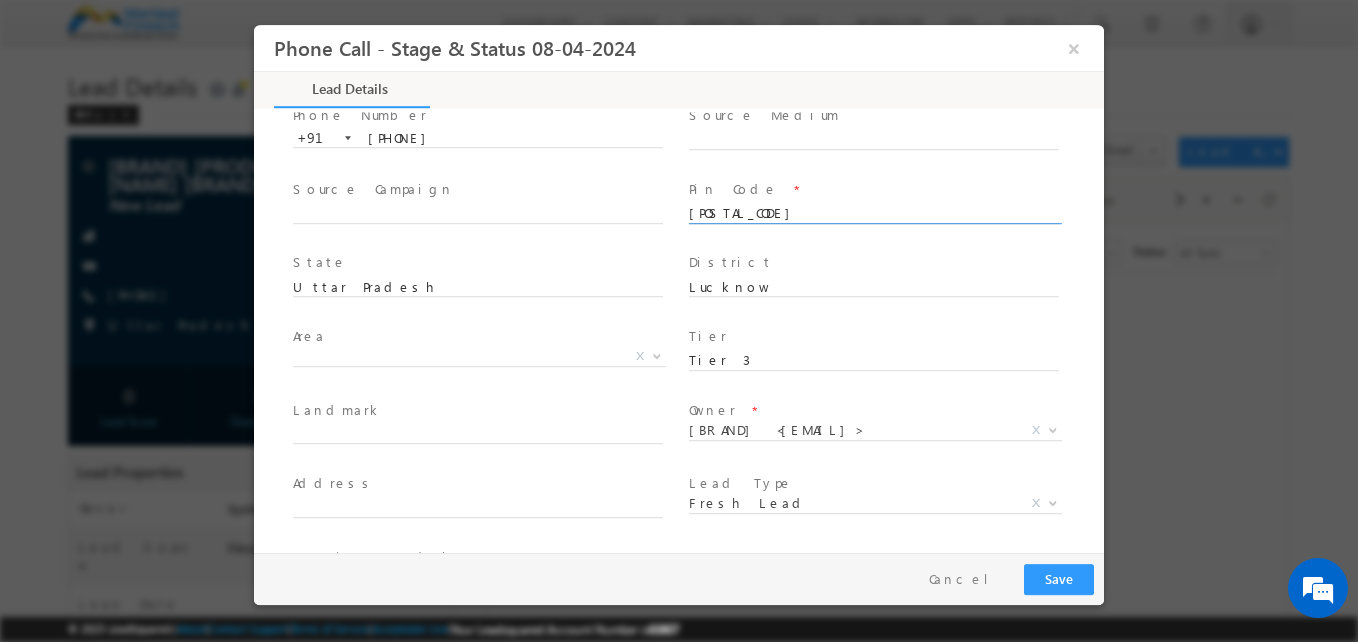 click on "226002" at bounding box center (874, 214) 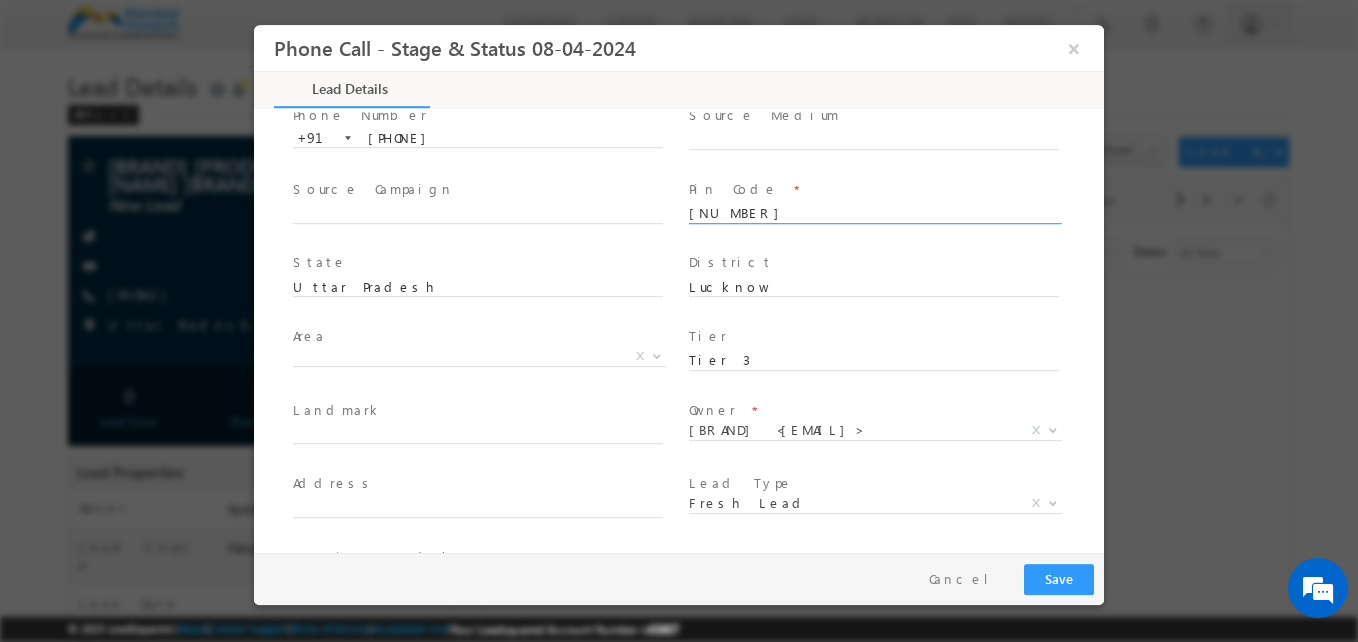 type on "122001" 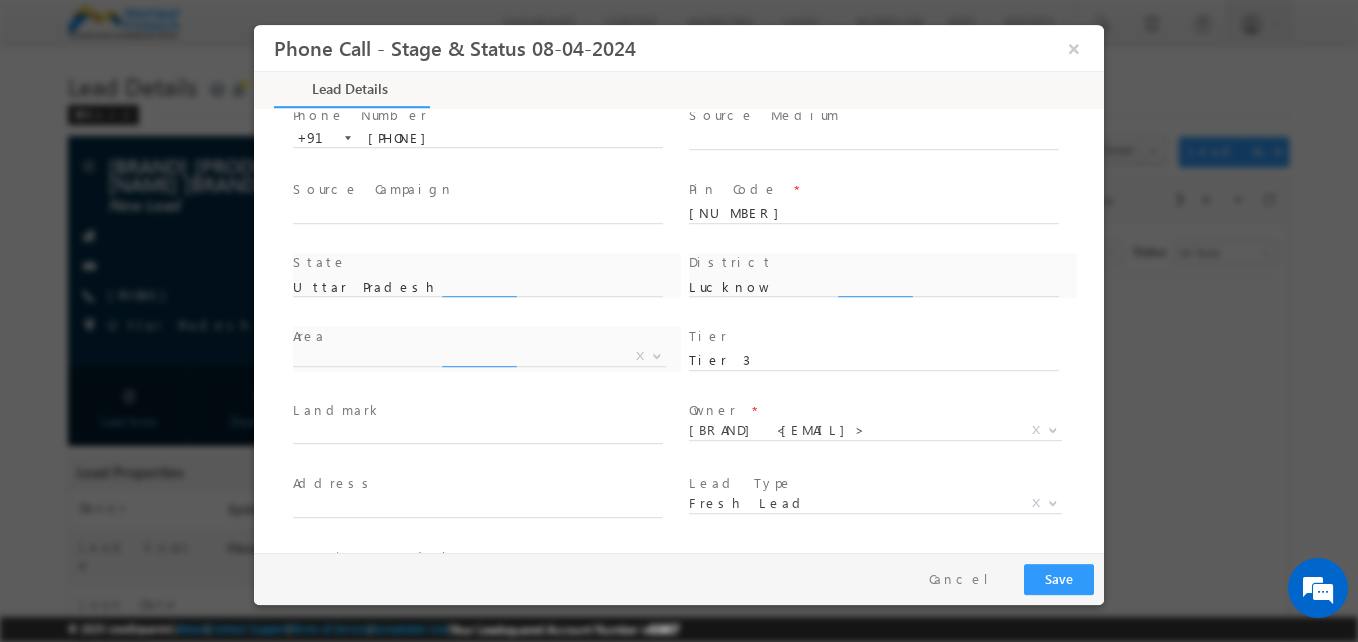 click on "Pin Code
*" at bounding box center (873, 190) 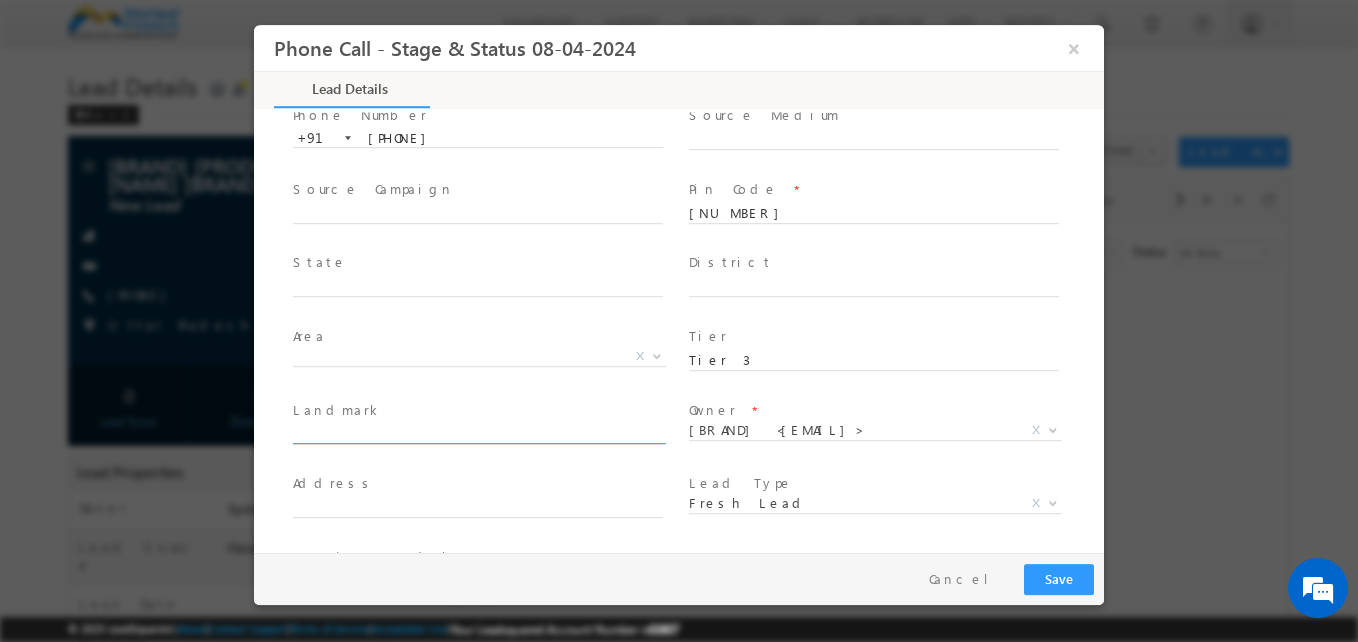 click at bounding box center (478, 435) 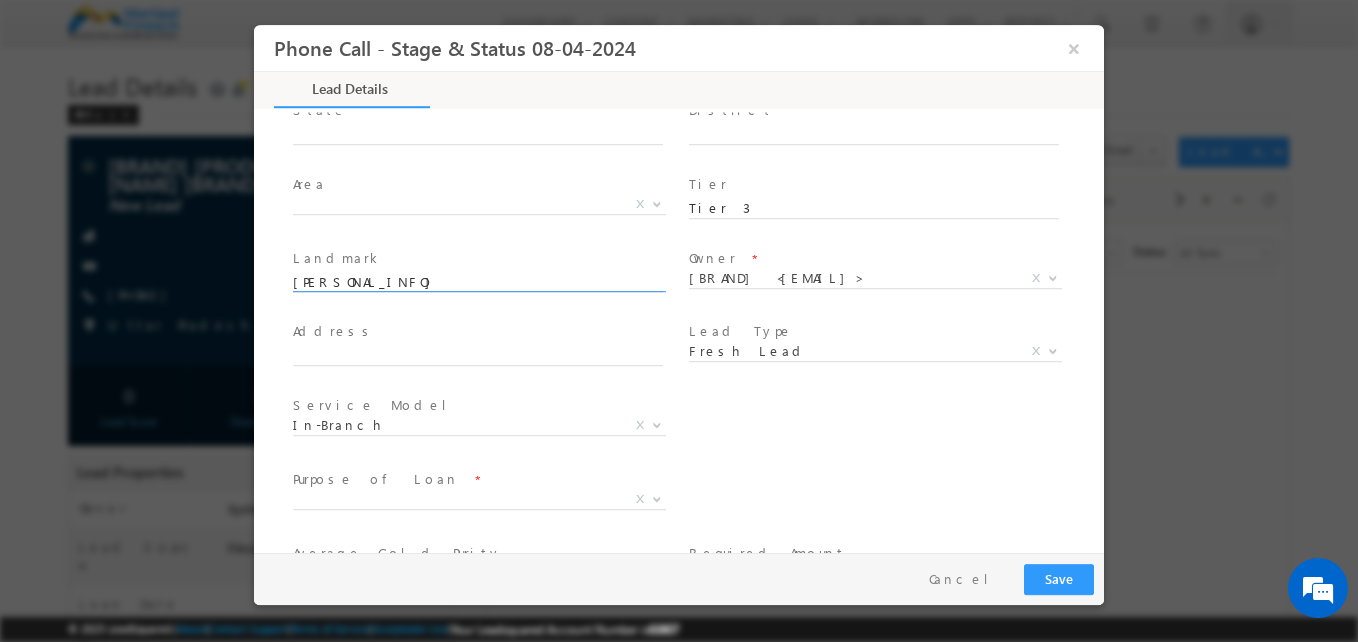 scroll, scrollTop: 366, scrollLeft: 0, axis: vertical 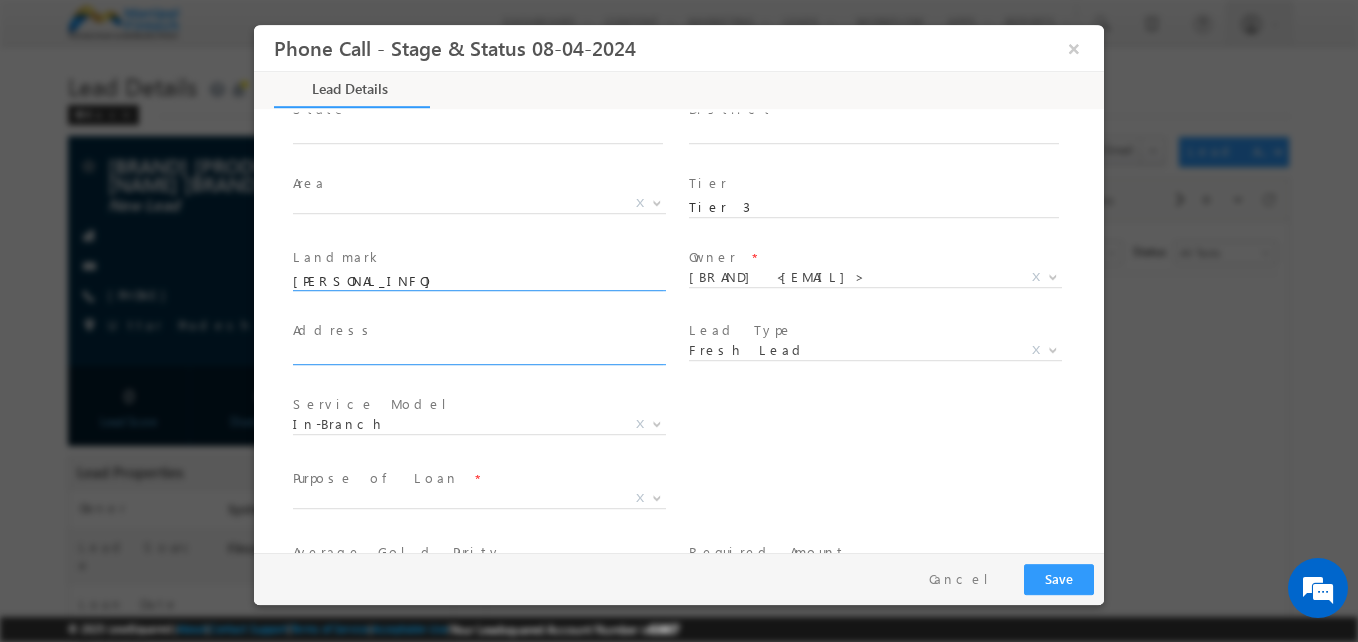 type on "vjhvhh" 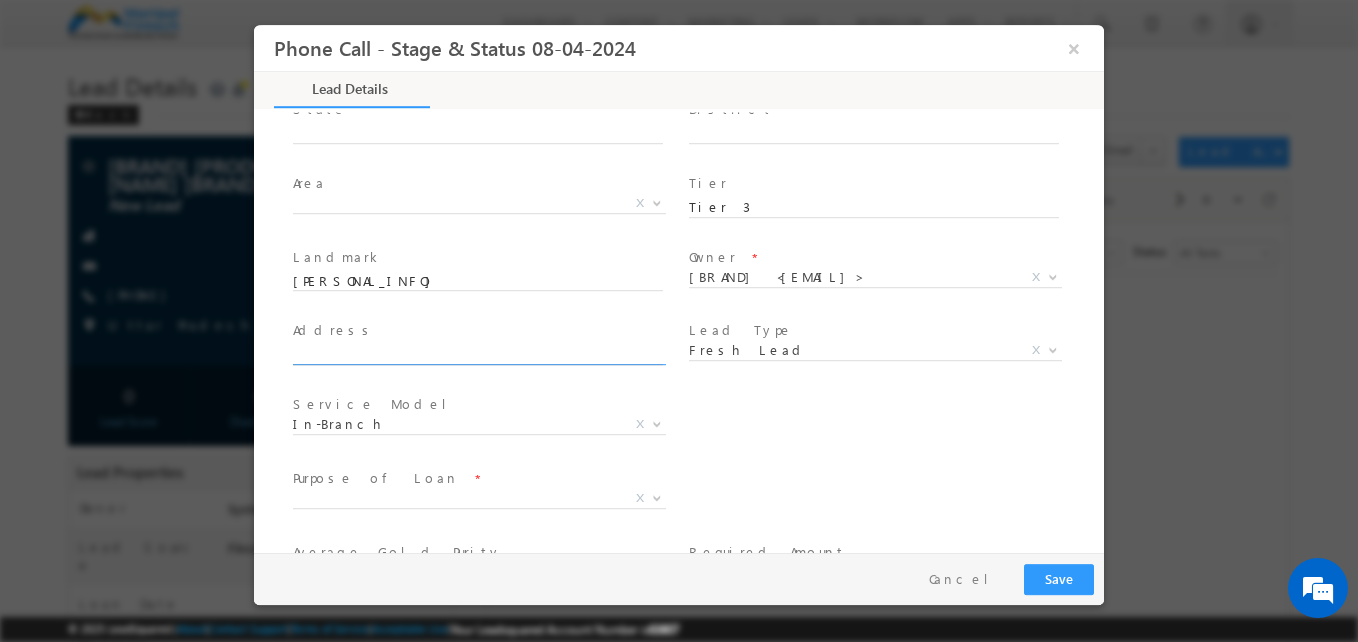click at bounding box center [478, 356] 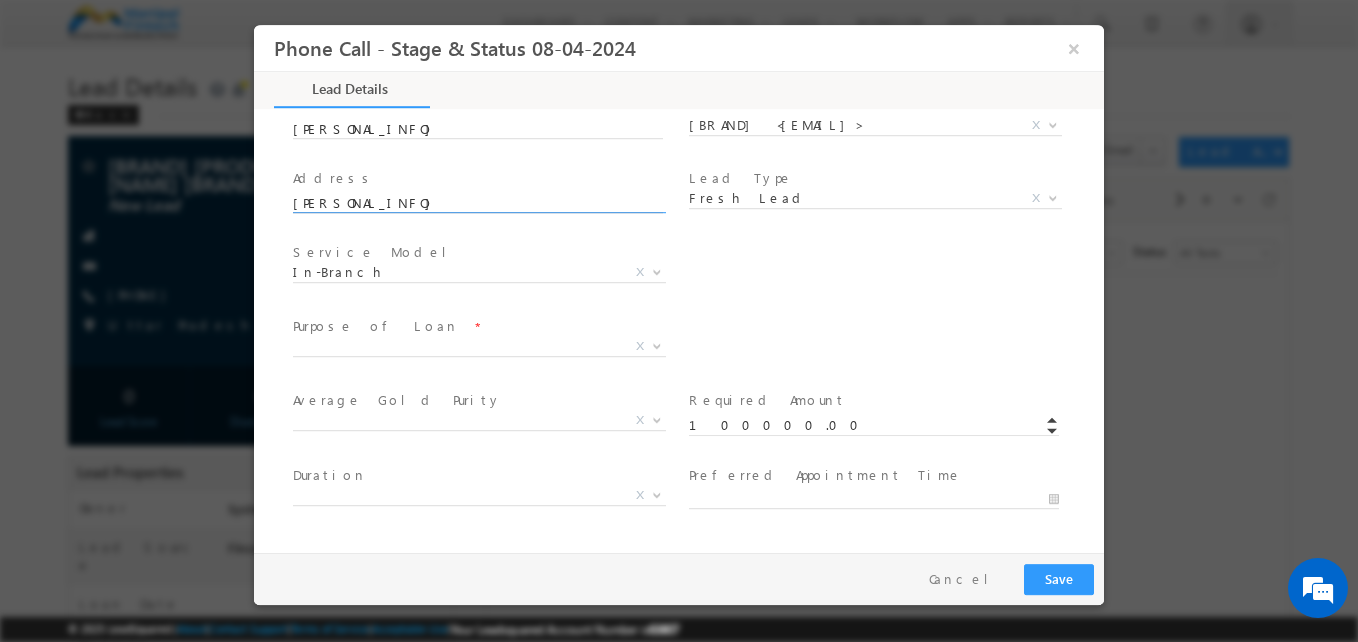scroll, scrollTop: 519, scrollLeft: 0, axis: vertical 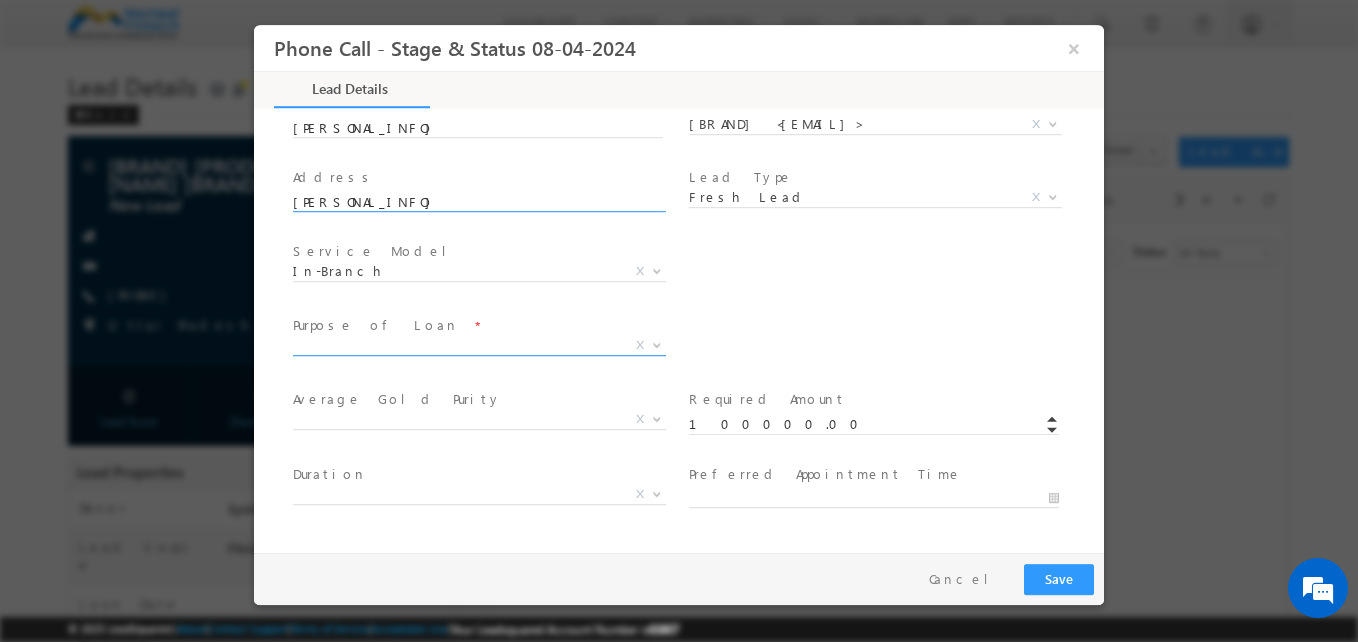 type on "vgvgvgvcfgh" 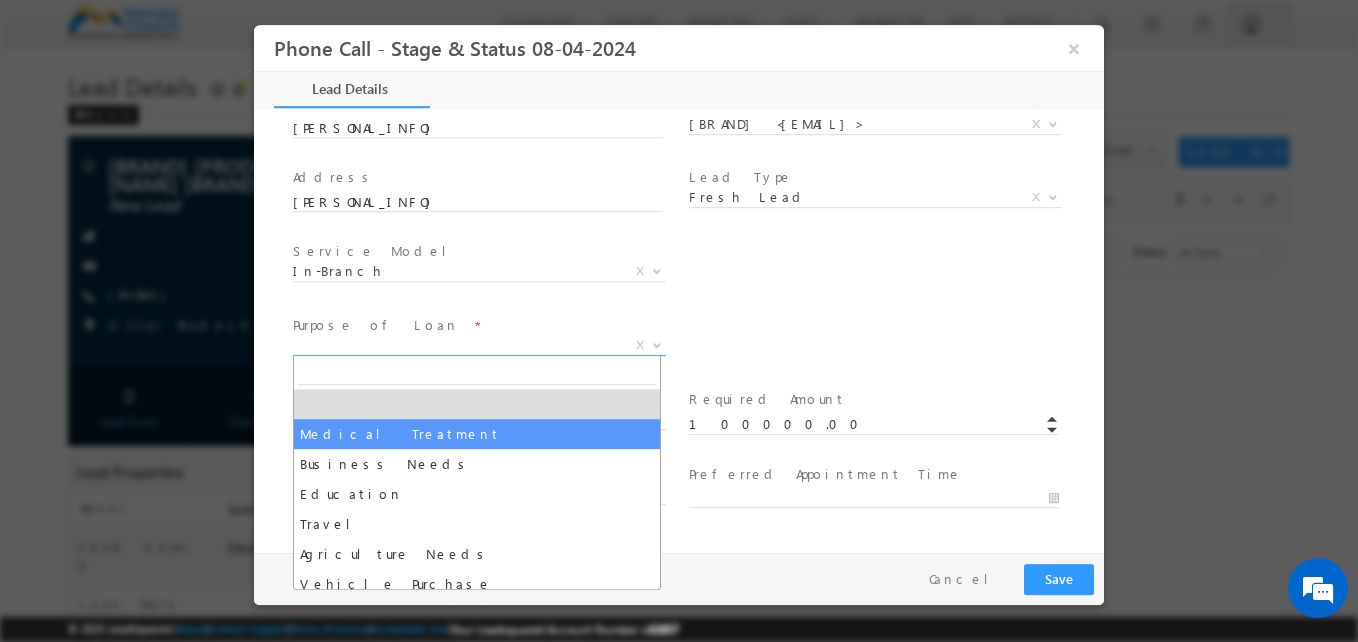 select on "Medical Treatment" 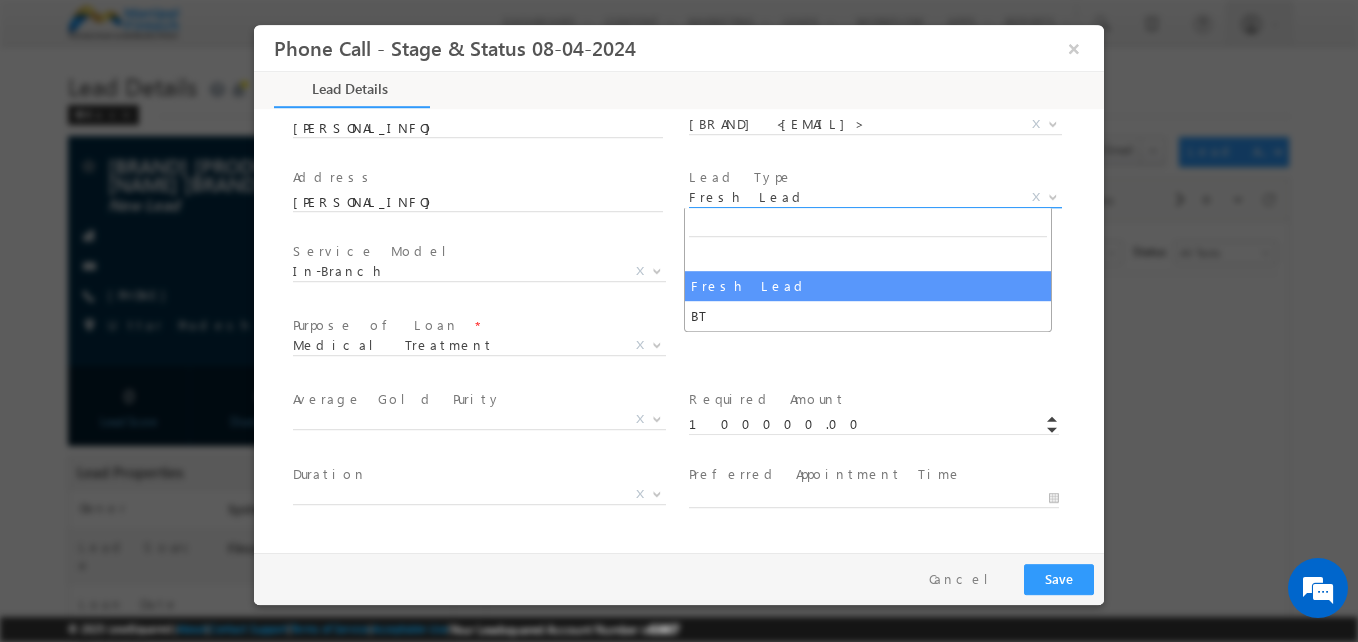 click on "Fresh Lead" at bounding box center (851, 197) 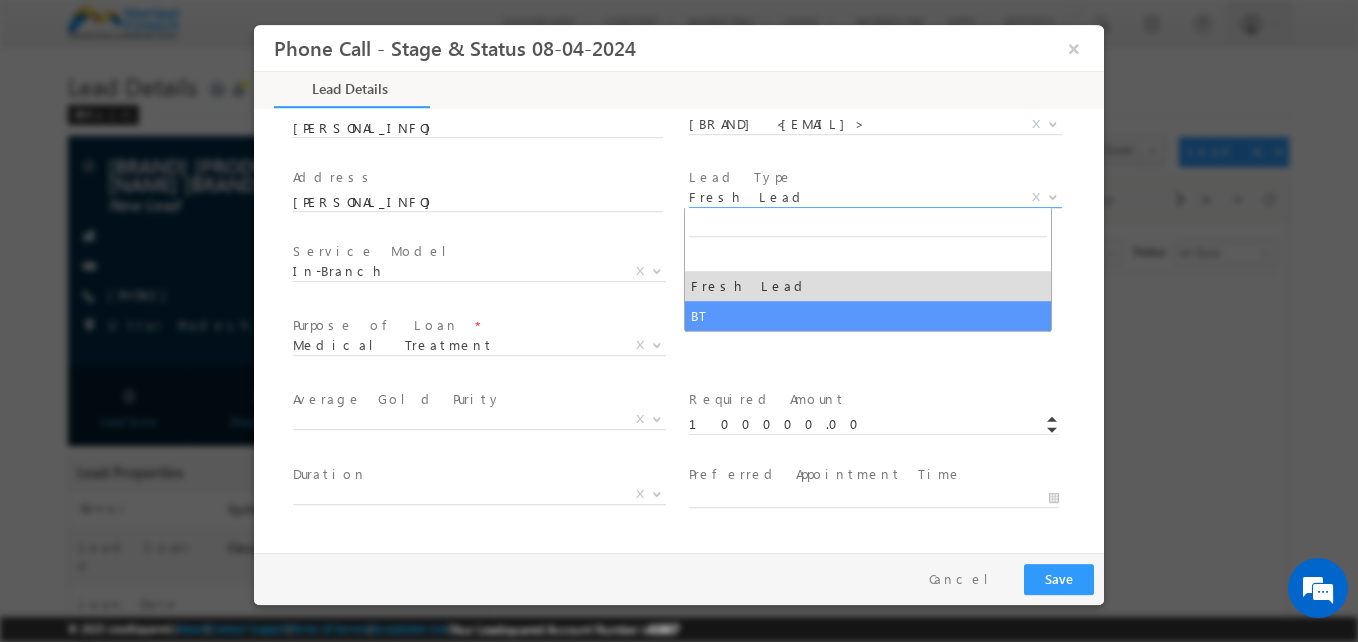 select on "BT" 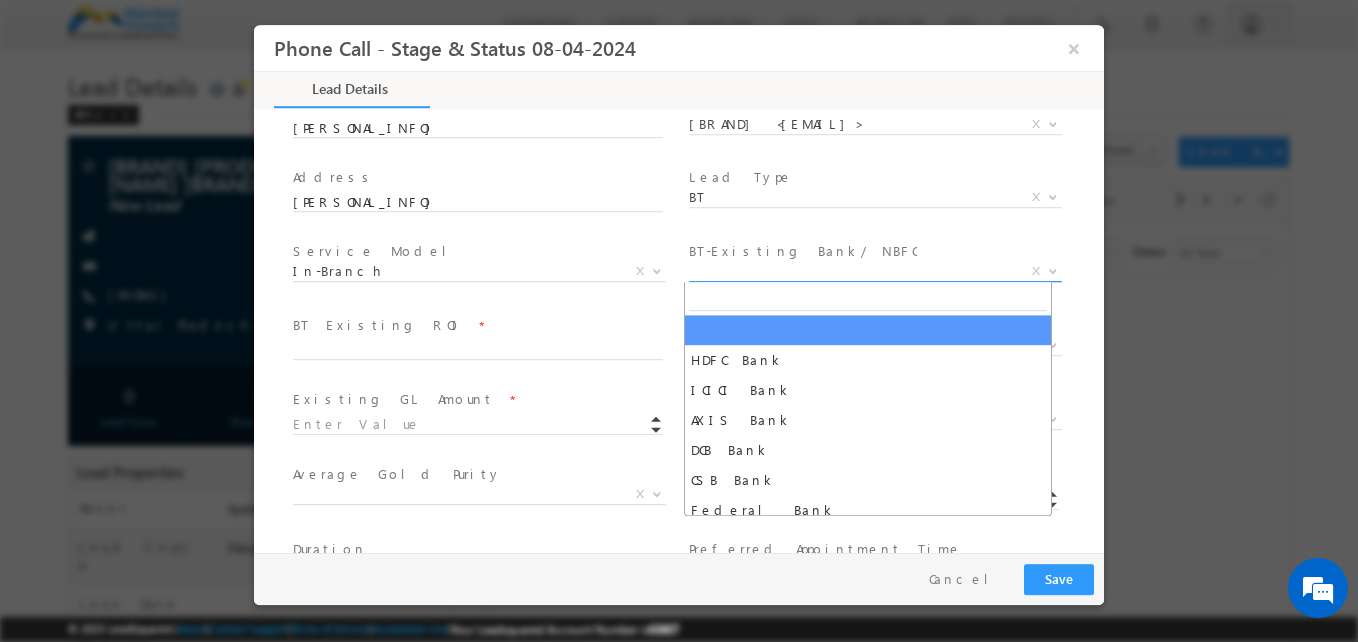 click on "X" at bounding box center [875, 272] 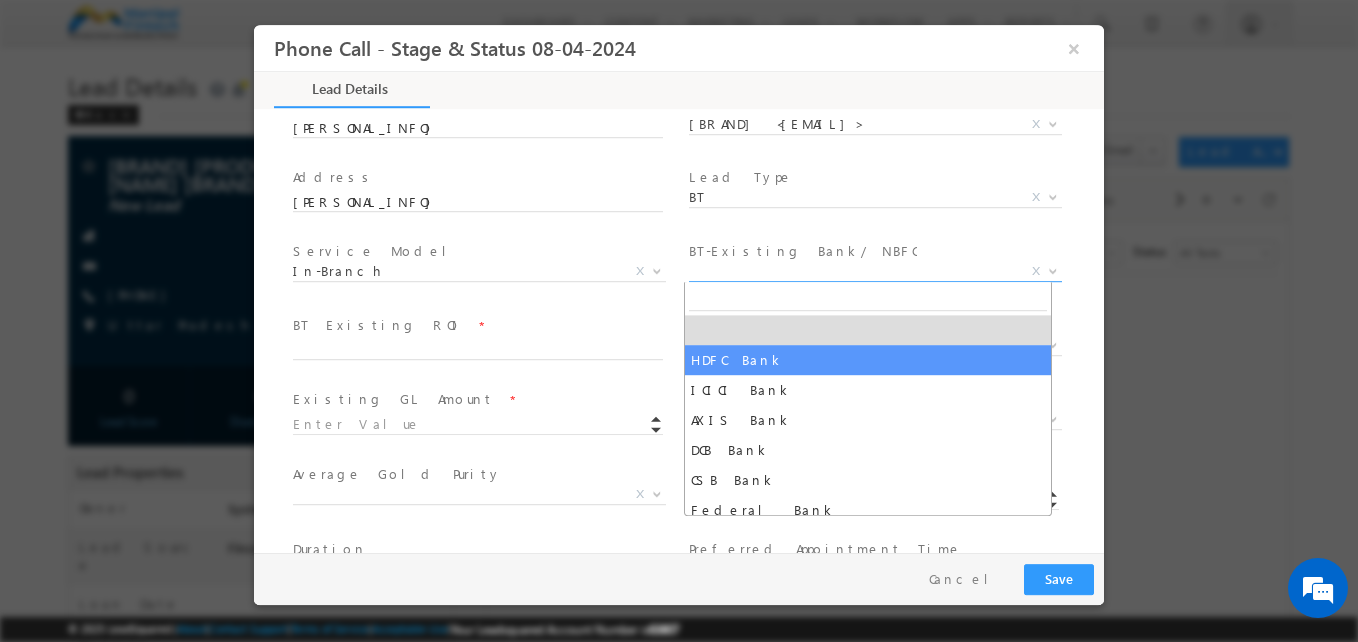 select on "HDFC Bank" 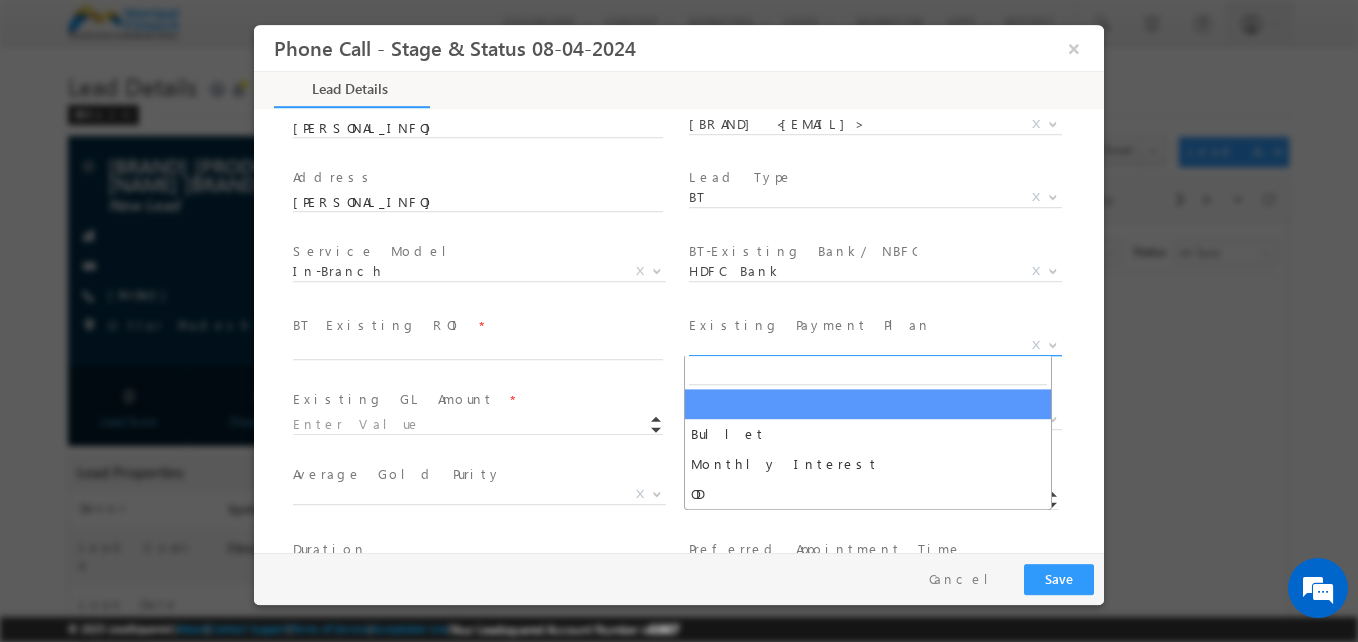 click on "X" at bounding box center (875, 346) 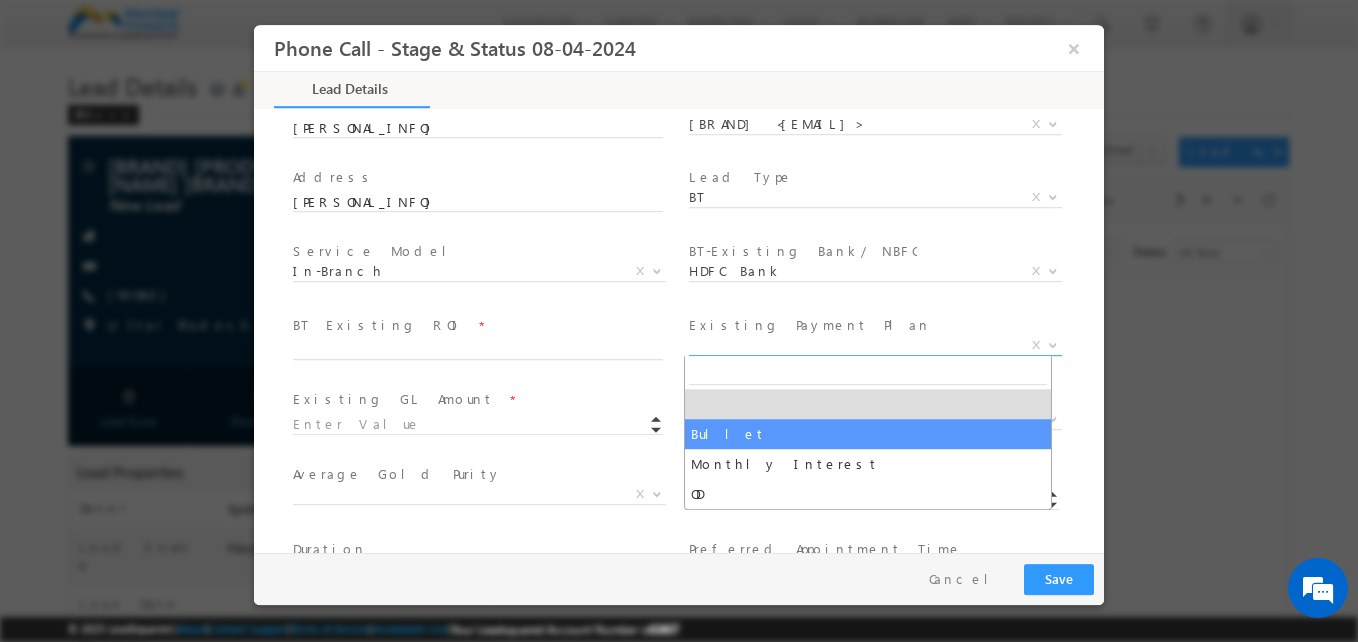 select on "Bullet" 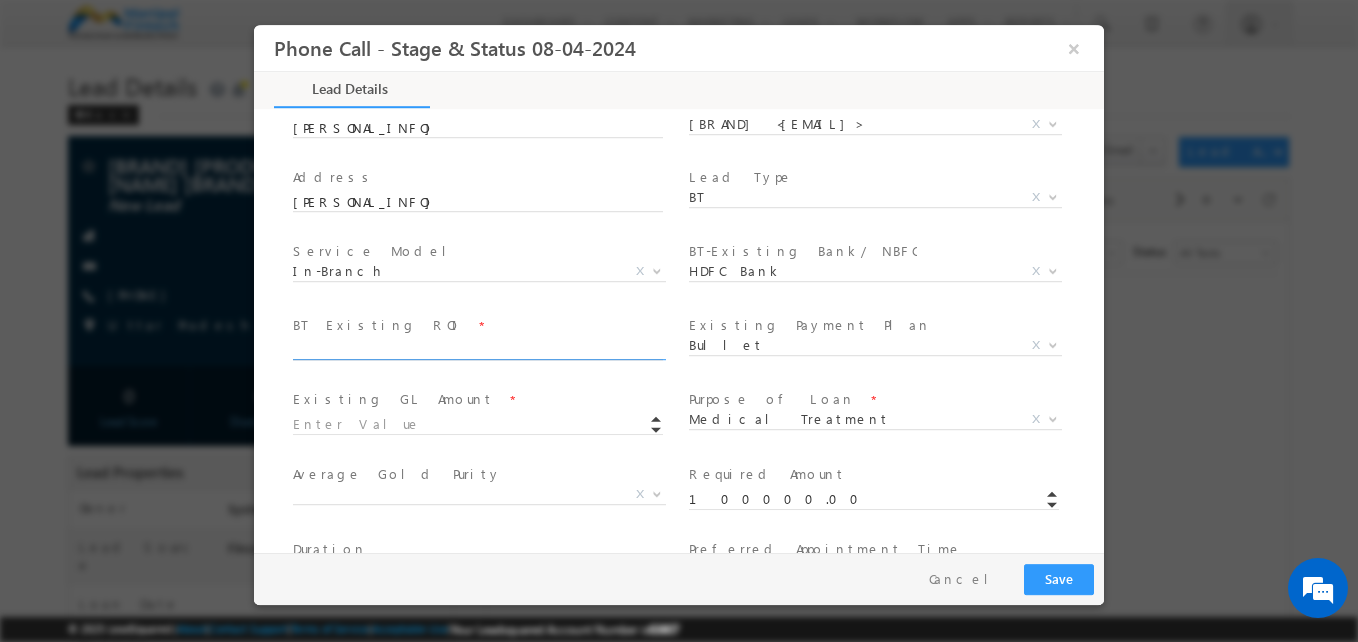 click at bounding box center (478, 350) 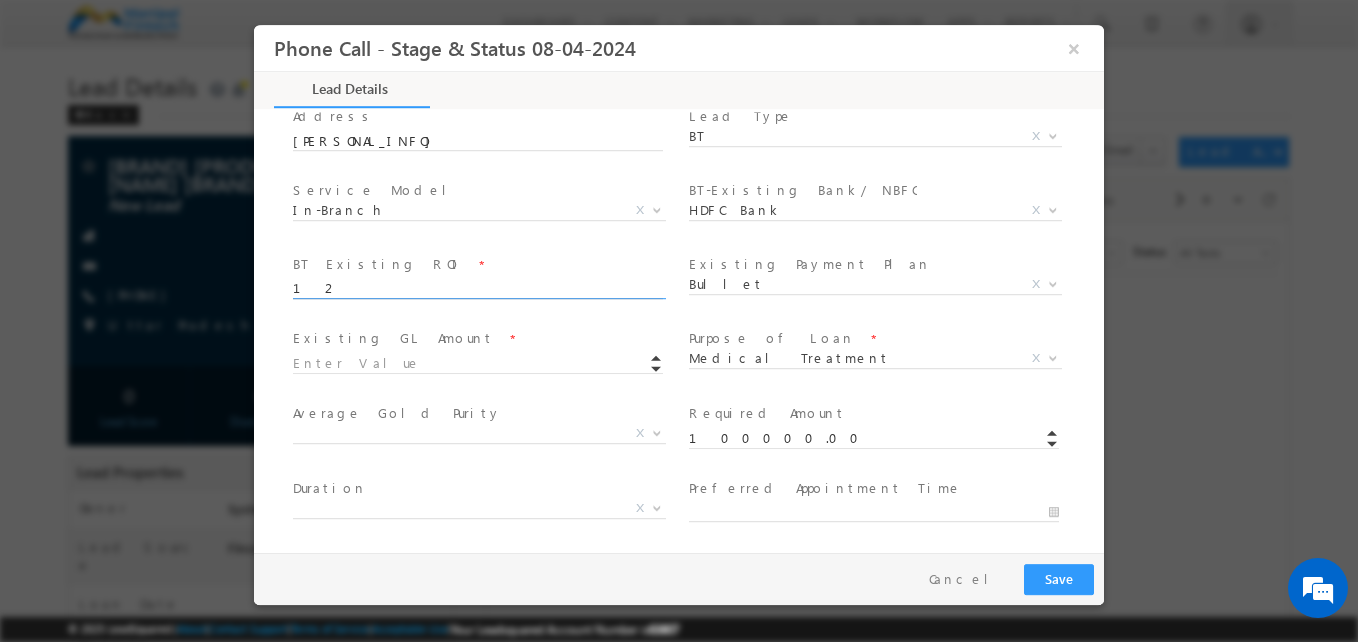 scroll, scrollTop: 586, scrollLeft: 0, axis: vertical 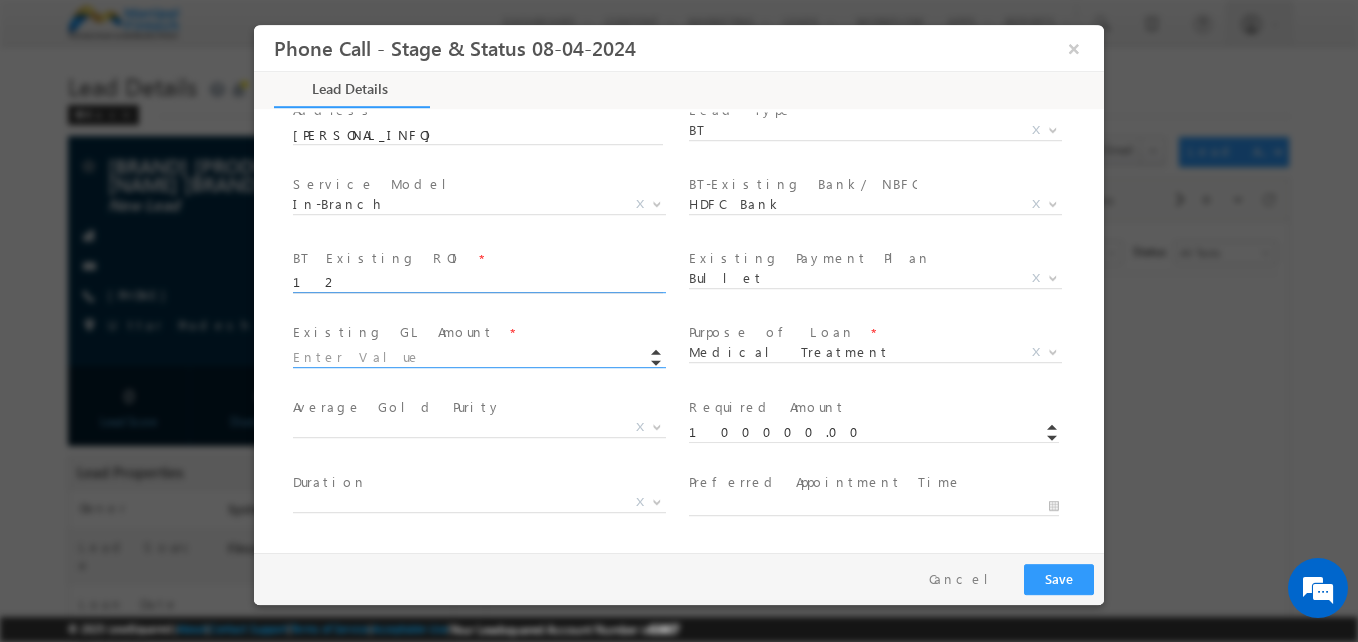 type on "12" 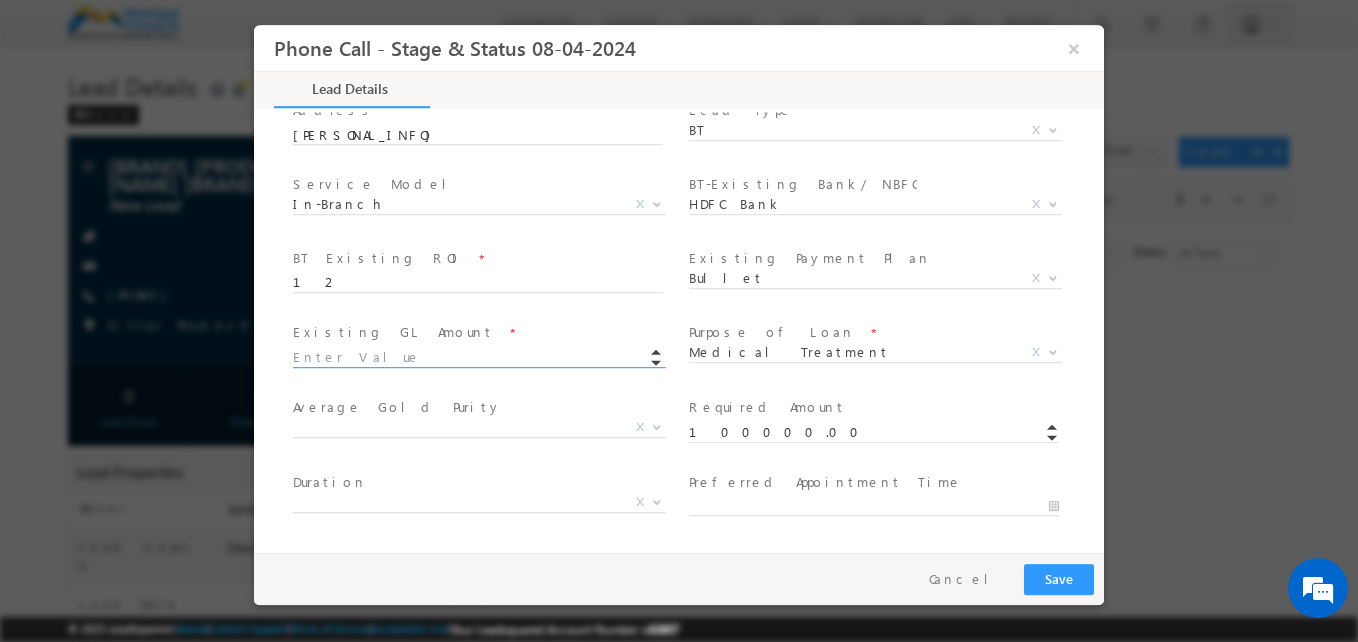 click at bounding box center [478, 358] 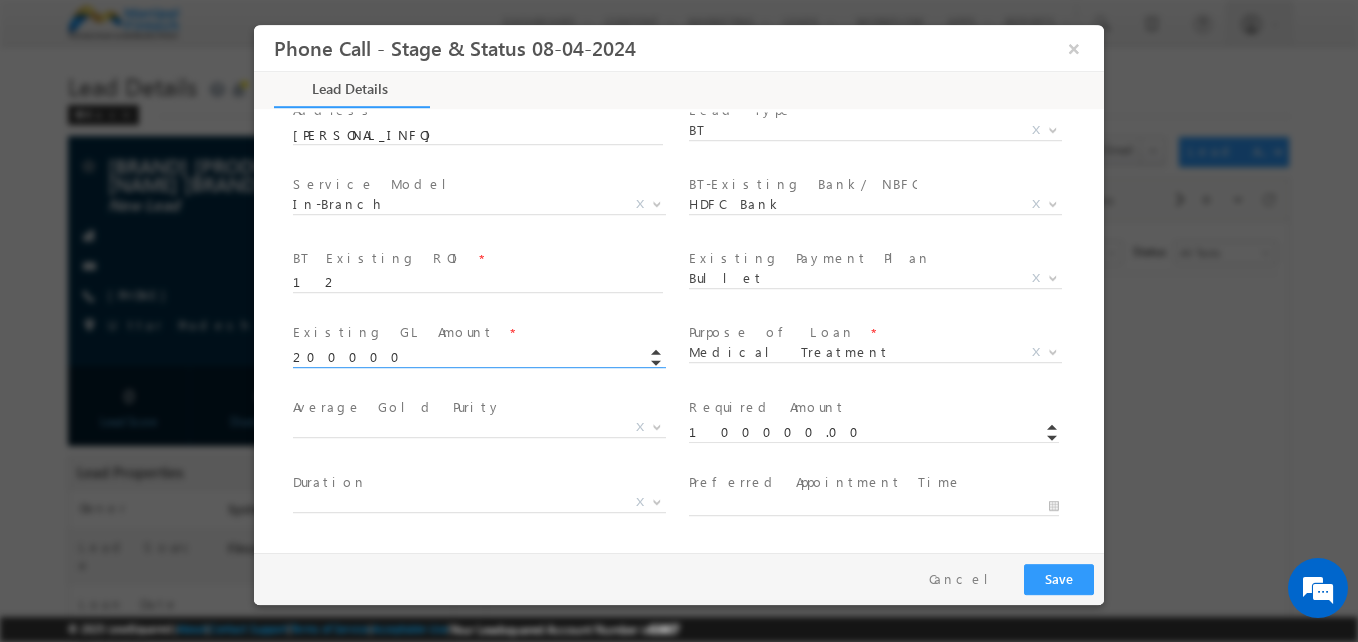 type on "200000.00" 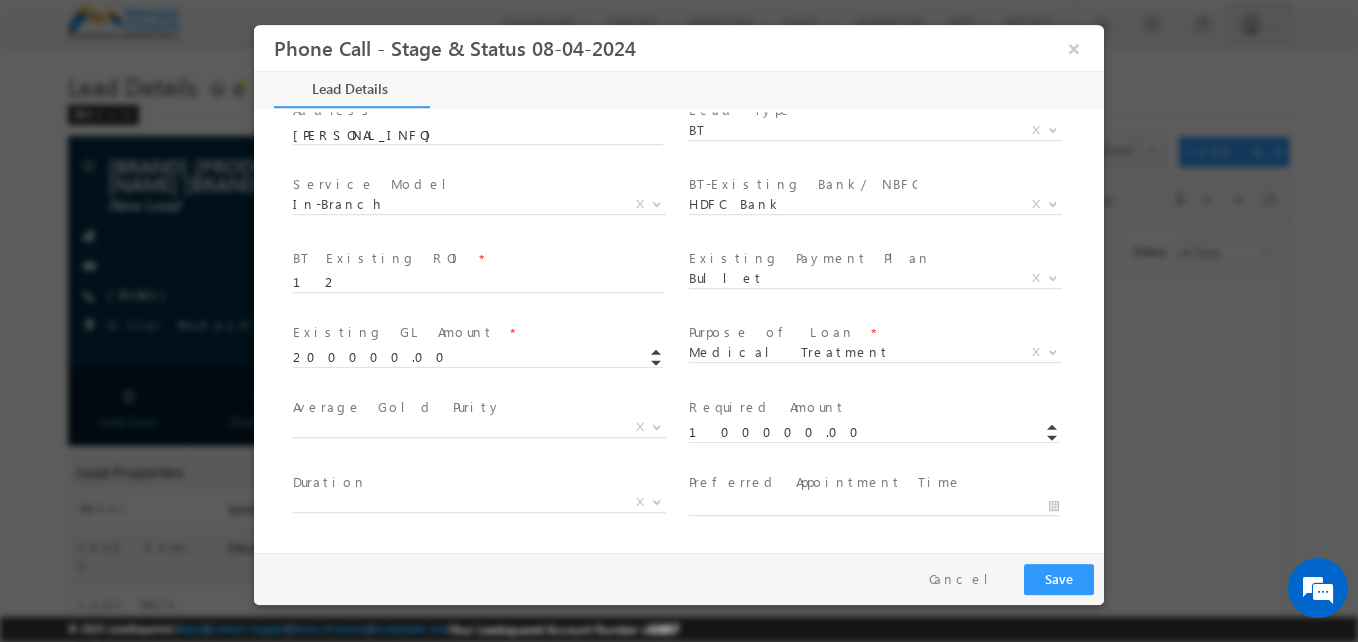 click on "Preferred Appointment Time" at bounding box center (825, 482) 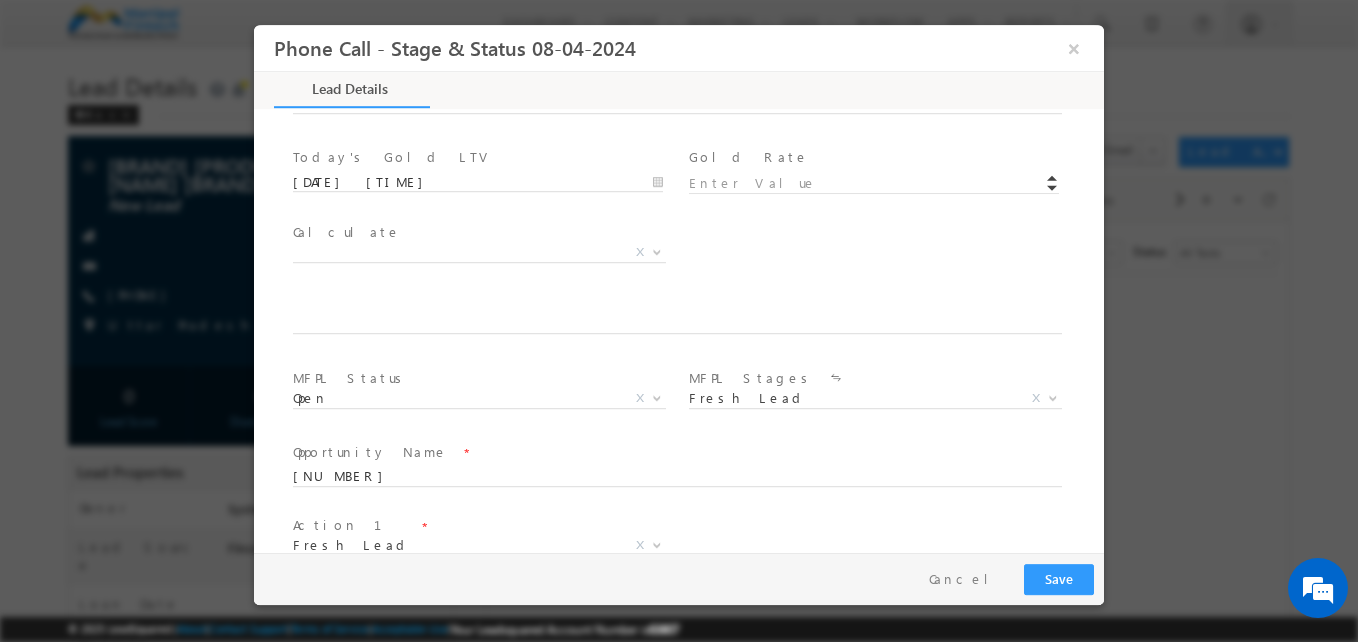 scroll, scrollTop: 1095, scrollLeft: 0, axis: vertical 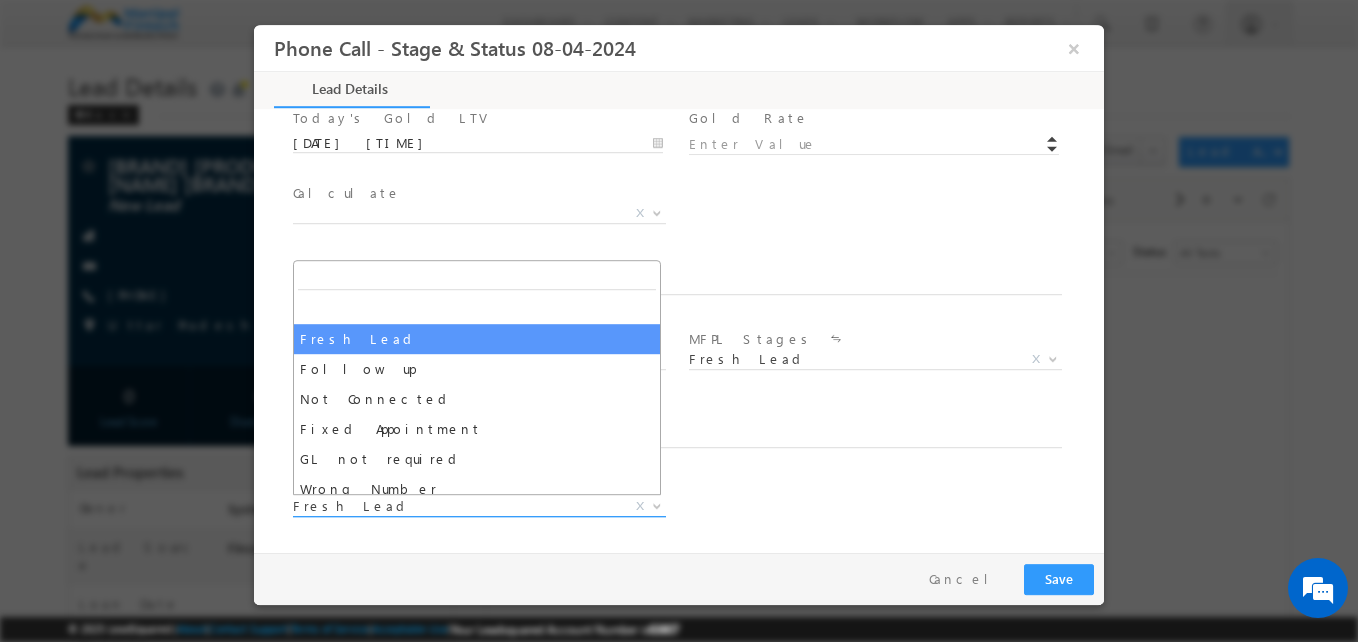 click on "Fresh Lead" at bounding box center (455, 506) 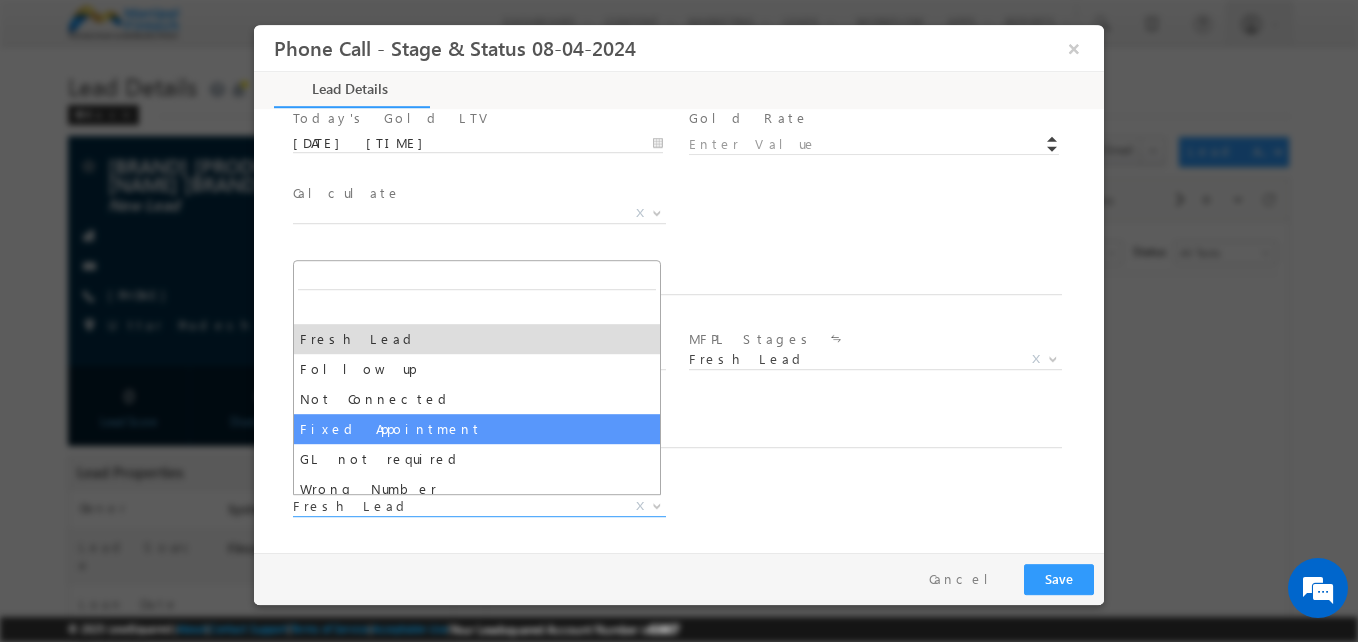 select on "Fixed Appointment" 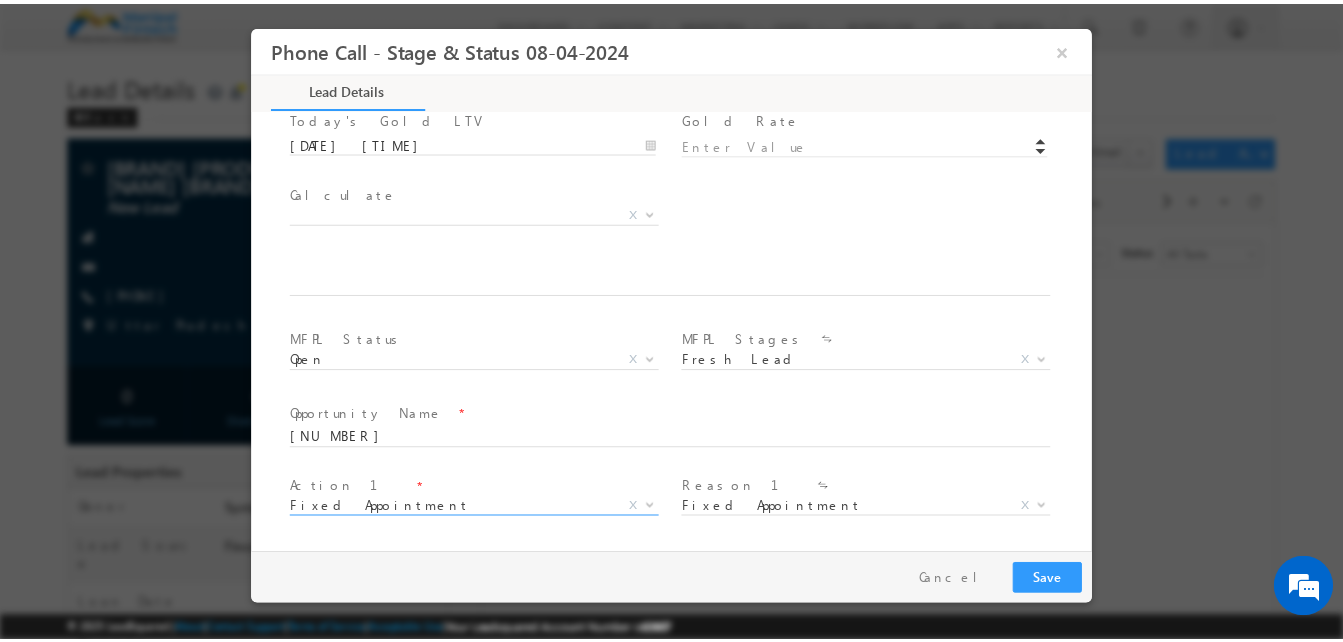 scroll, scrollTop: 1243, scrollLeft: 0, axis: vertical 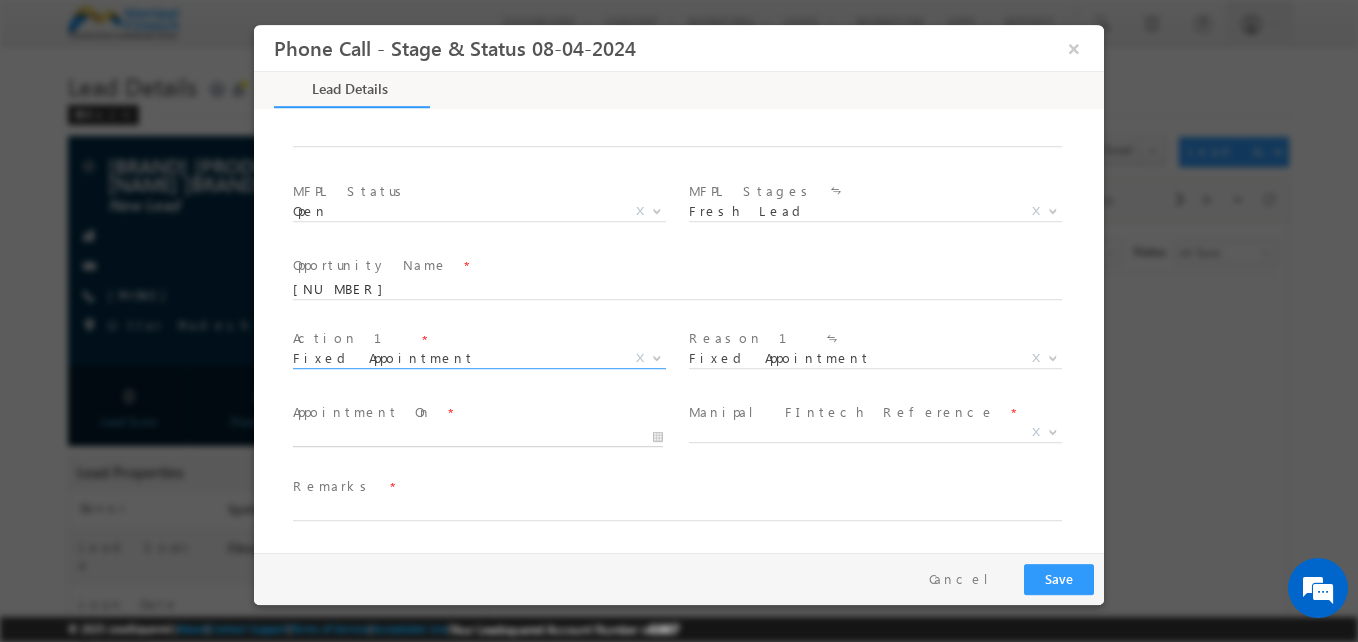 type on "07/23/25 11:29 AM" 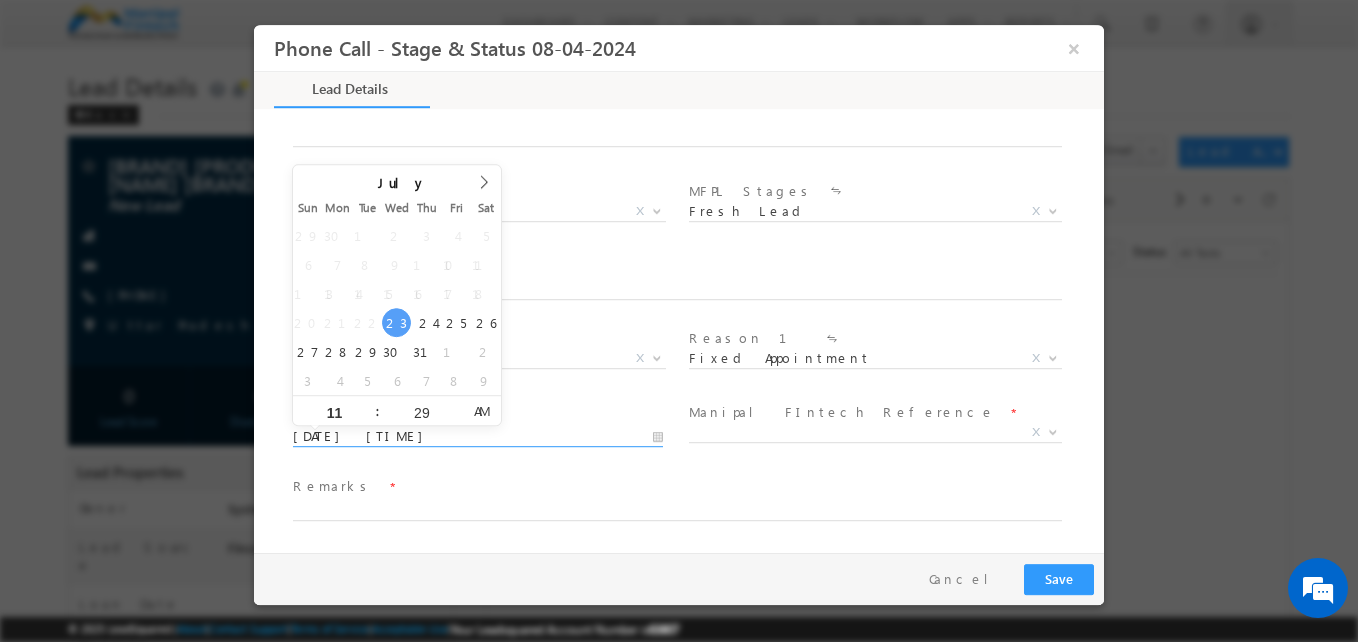 click on "07/23/25 11:29 AM" at bounding box center [478, 437] 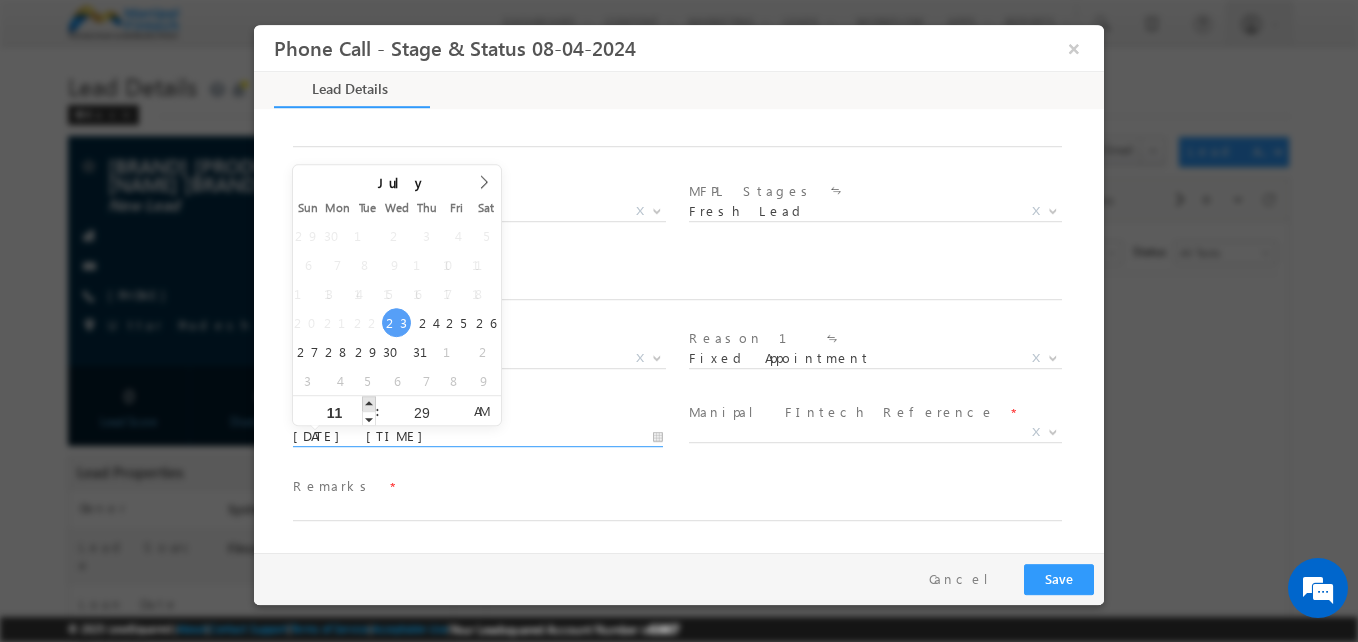type on "07/23/25 12:29 PM" 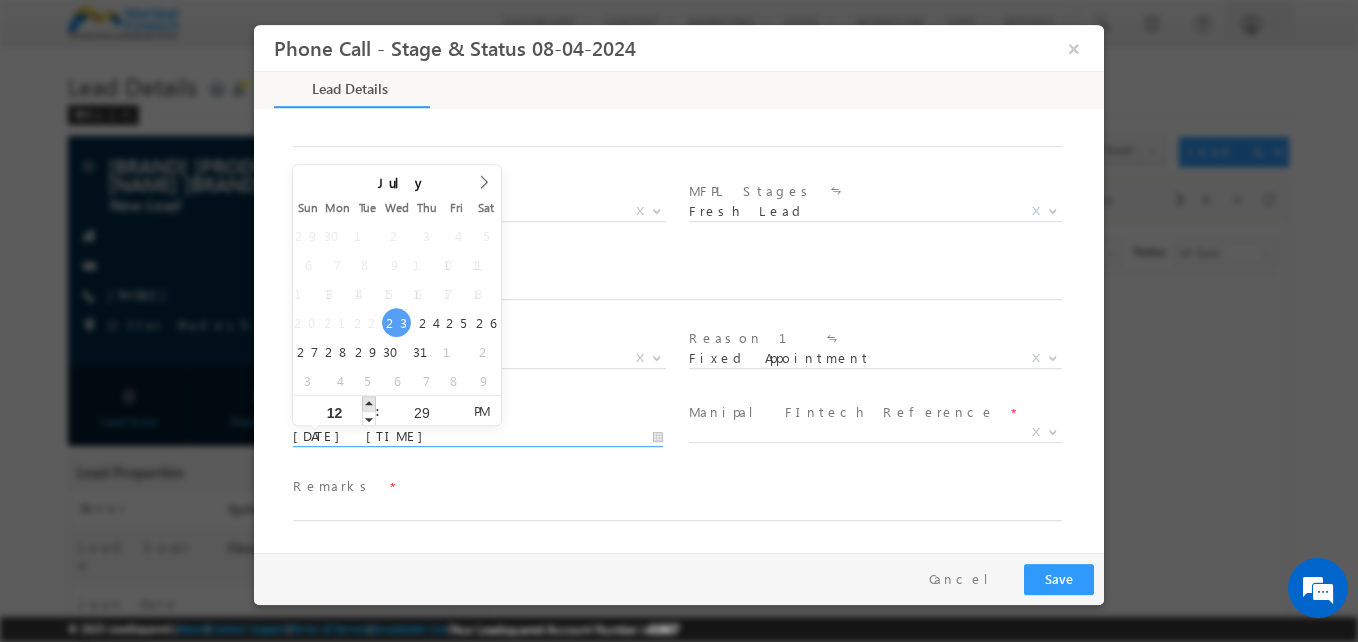 click at bounding box center [369, 403] 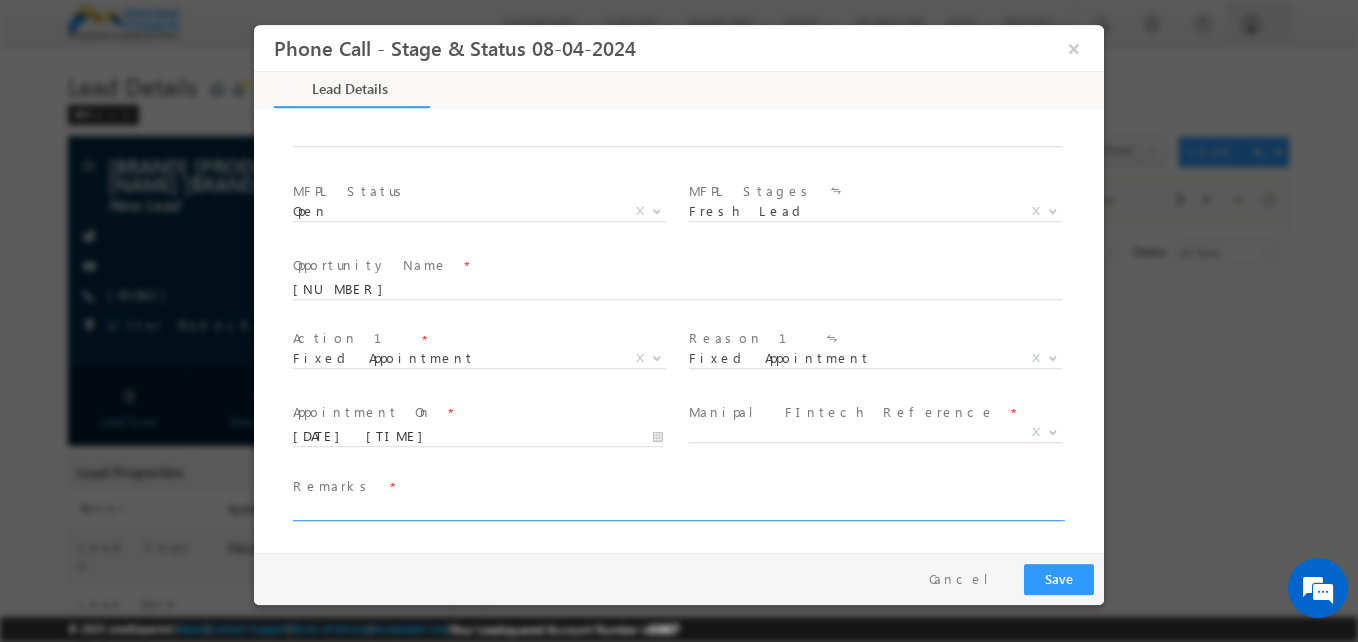 click at bounding box center [677, 511] 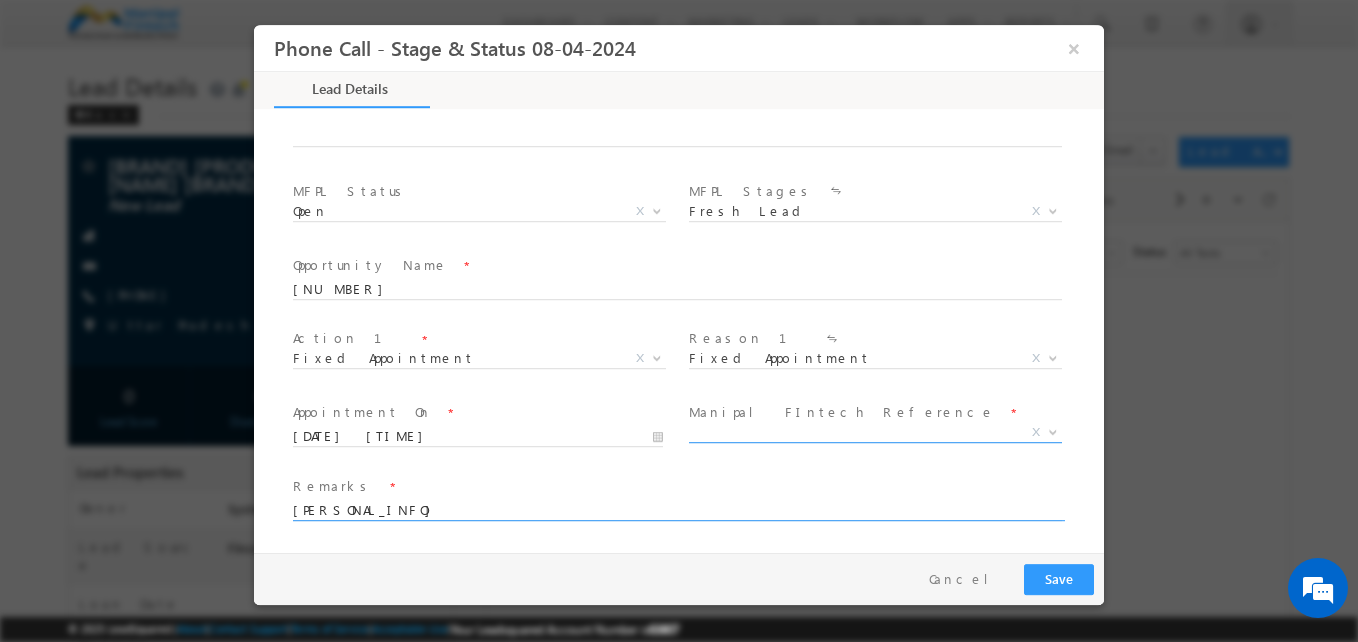 type on "bhjk" 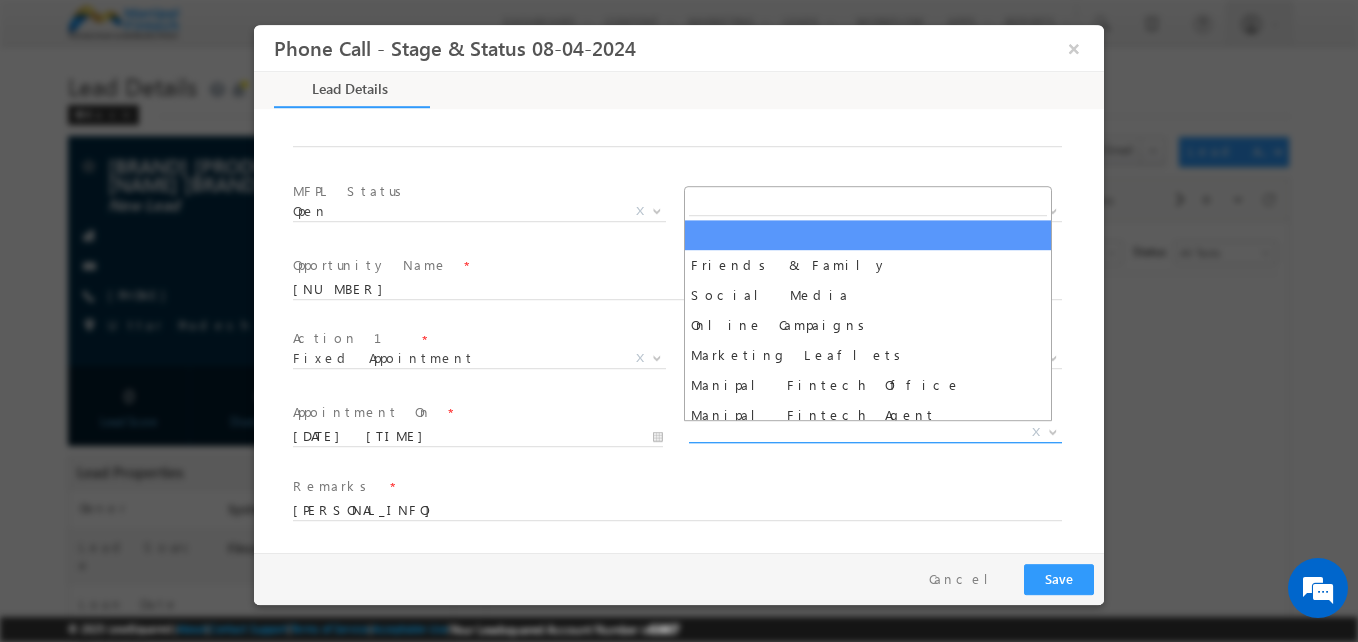 click on "X" at bounding box center [875, 433] 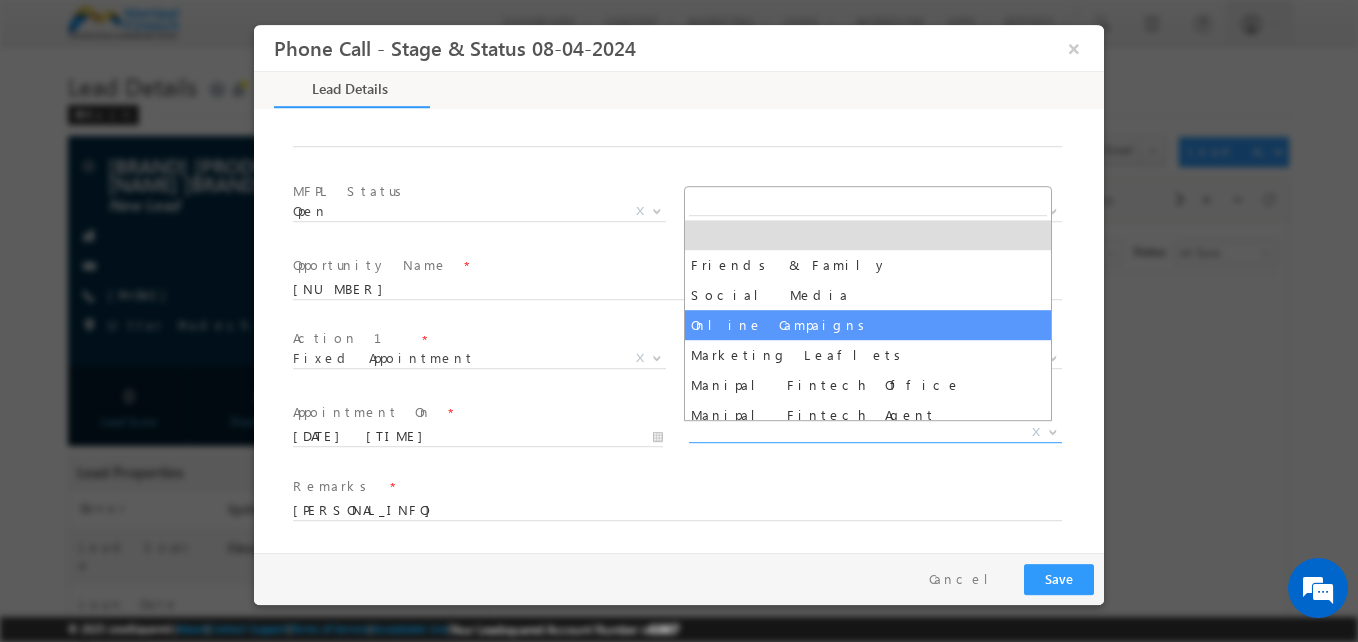 select on "Online Campaigns" 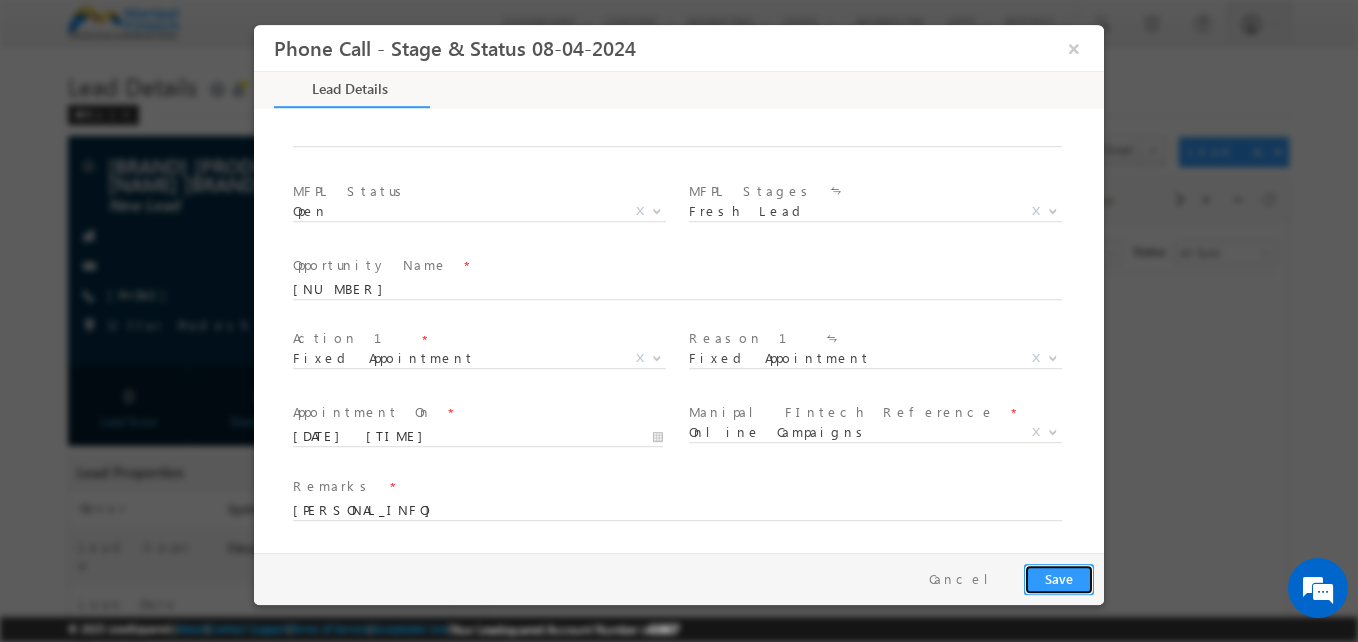 click on "Save" at bounding box center (1059, 579) 